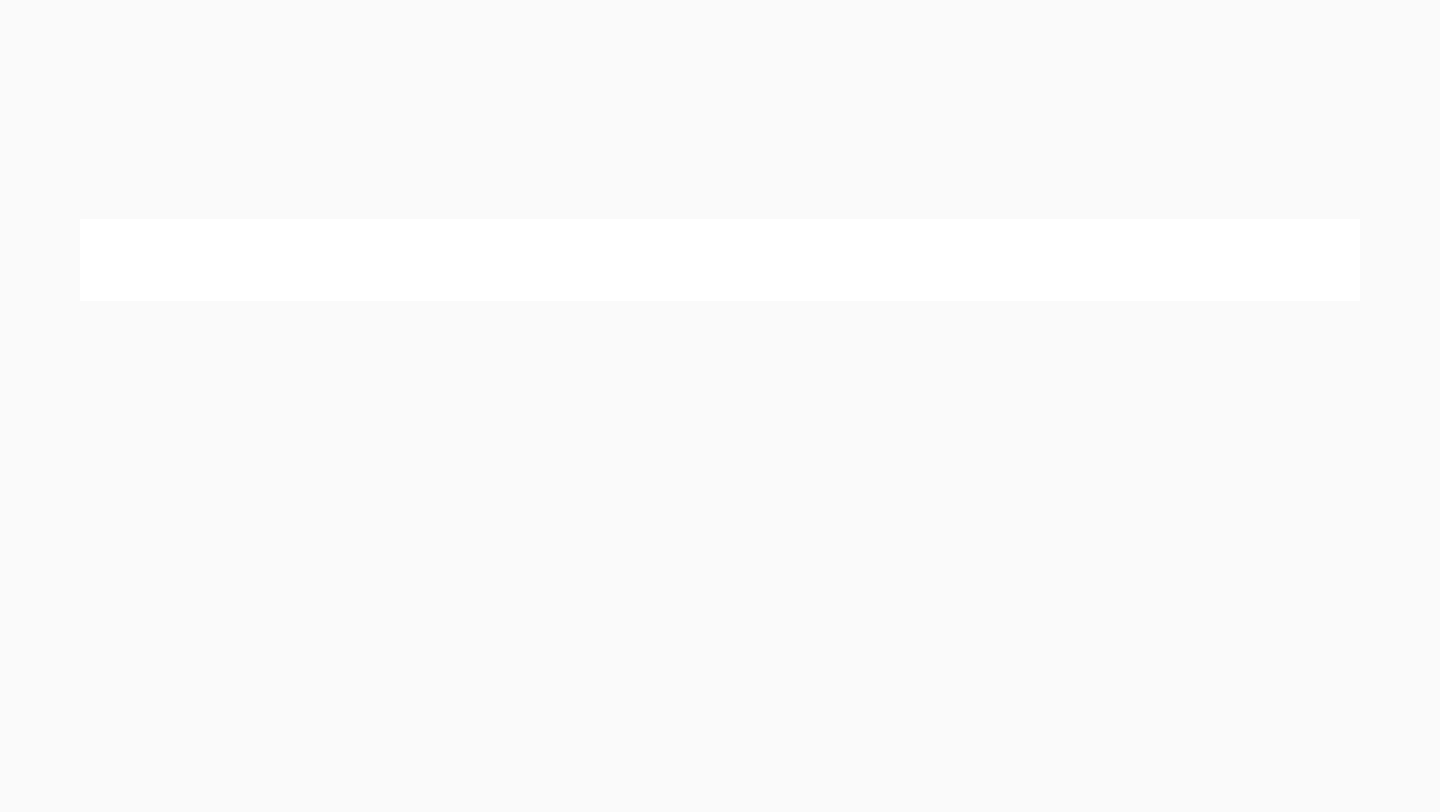 scroll, scrollTop: 0, scrollLeft: 0, axis: both 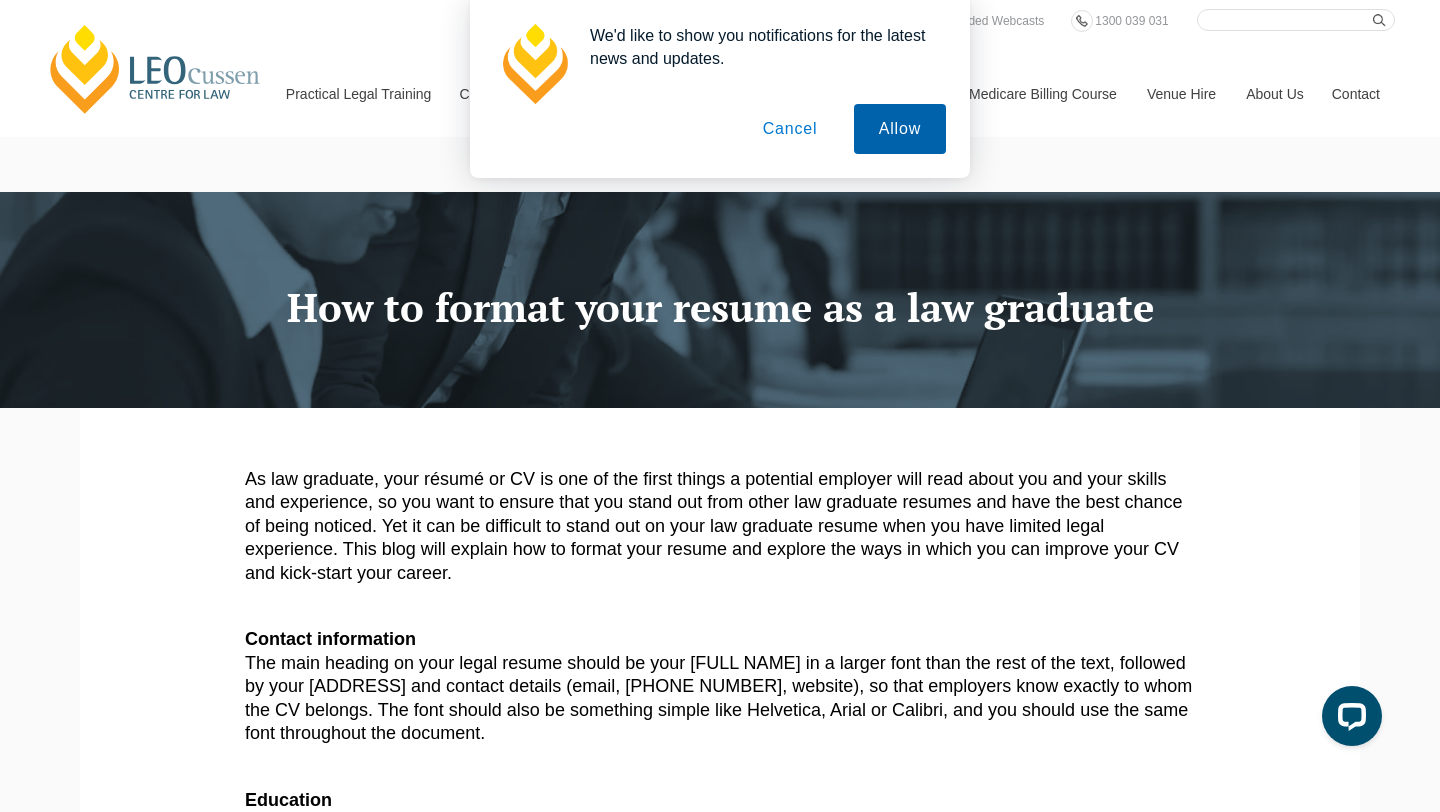 click on "Allow" at bounding box center [900, 129] 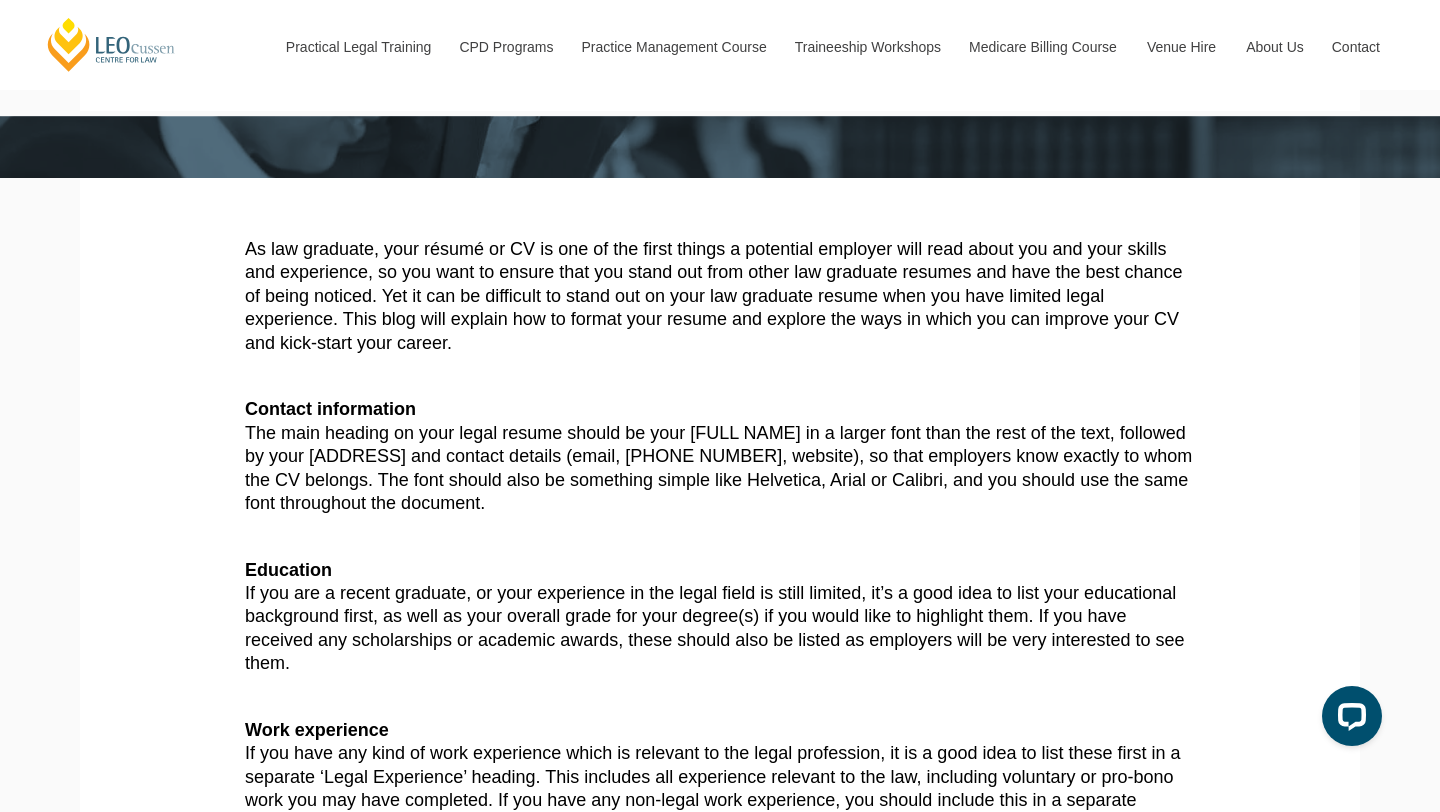scroll, scrollTop: 504, scrollLeft: 0, axis: vertical 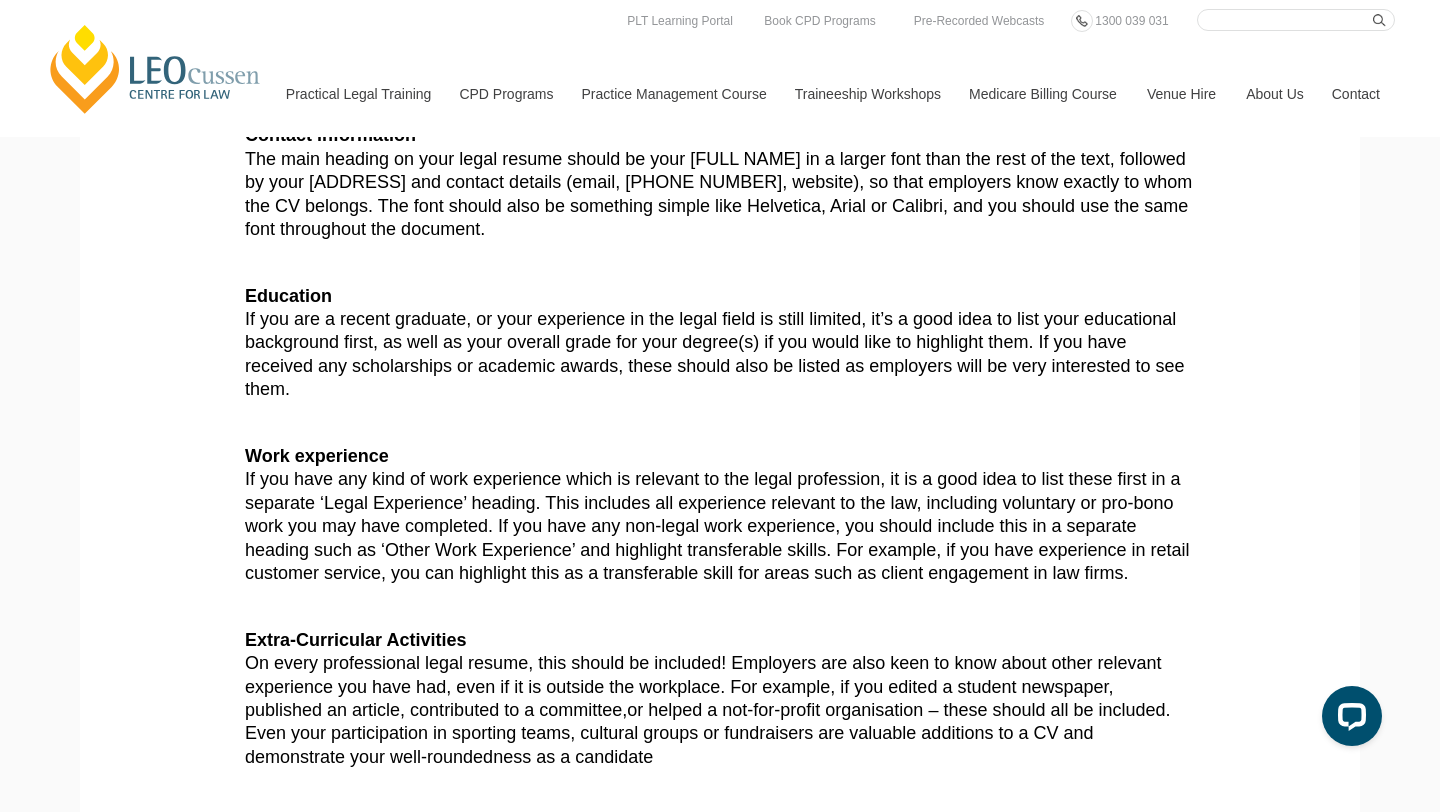 click on "Work experience  If you have any kind of work experience which is relevant to the legal profession, it is a good idea to list these first in a separate ‘Legal Experience’ heading. This includes all experience relevant to the law, including voluntary or pro-bono work you may have completed. If you have any non-legal work experience, you should include this in a separate heading such as ‘Other Work Experience’ and highlight transferable skills. For example, if you have experience in retail customer service, you can highlight this as a transferable skill for areas such as client engagement in law firms." at bounding box center [720, 515] 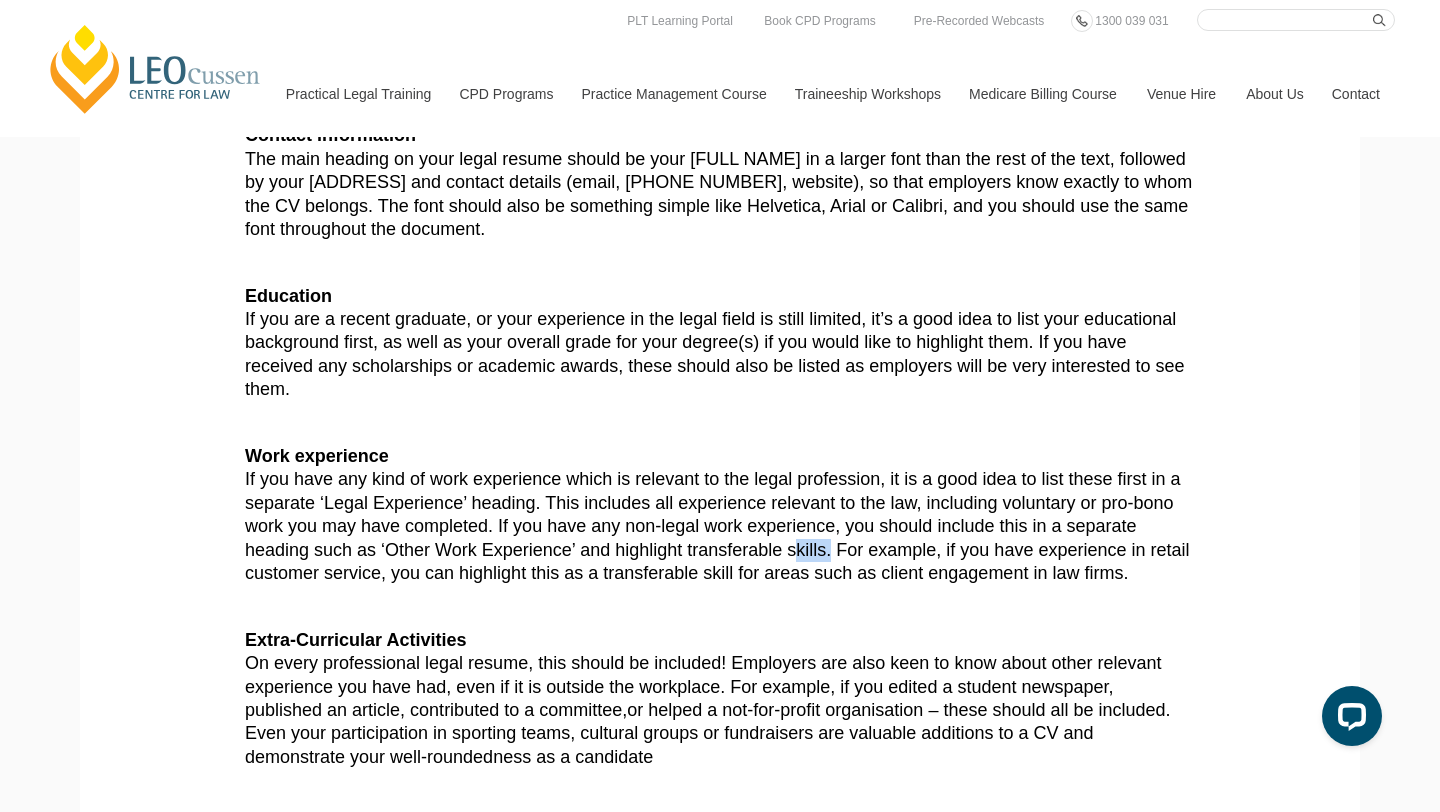 click on "Work experience  If you have any kind of work experience which is relevant to the legal profession, it is a good idea to list these first in a separate ‘Legal Experience’ heading. This includes all experience relevant to the law, including voluntary or pro-bono work you may have completed. If you have any non-legal work experience, you should include this in a separate heading such as ‘Other Work Experience’ and highlight transferable skills. For example, if you have experience in retail customer service, you can highlight this as a transferable skill for areas such as client engagement in law firms." at bounding box center (720, 515) 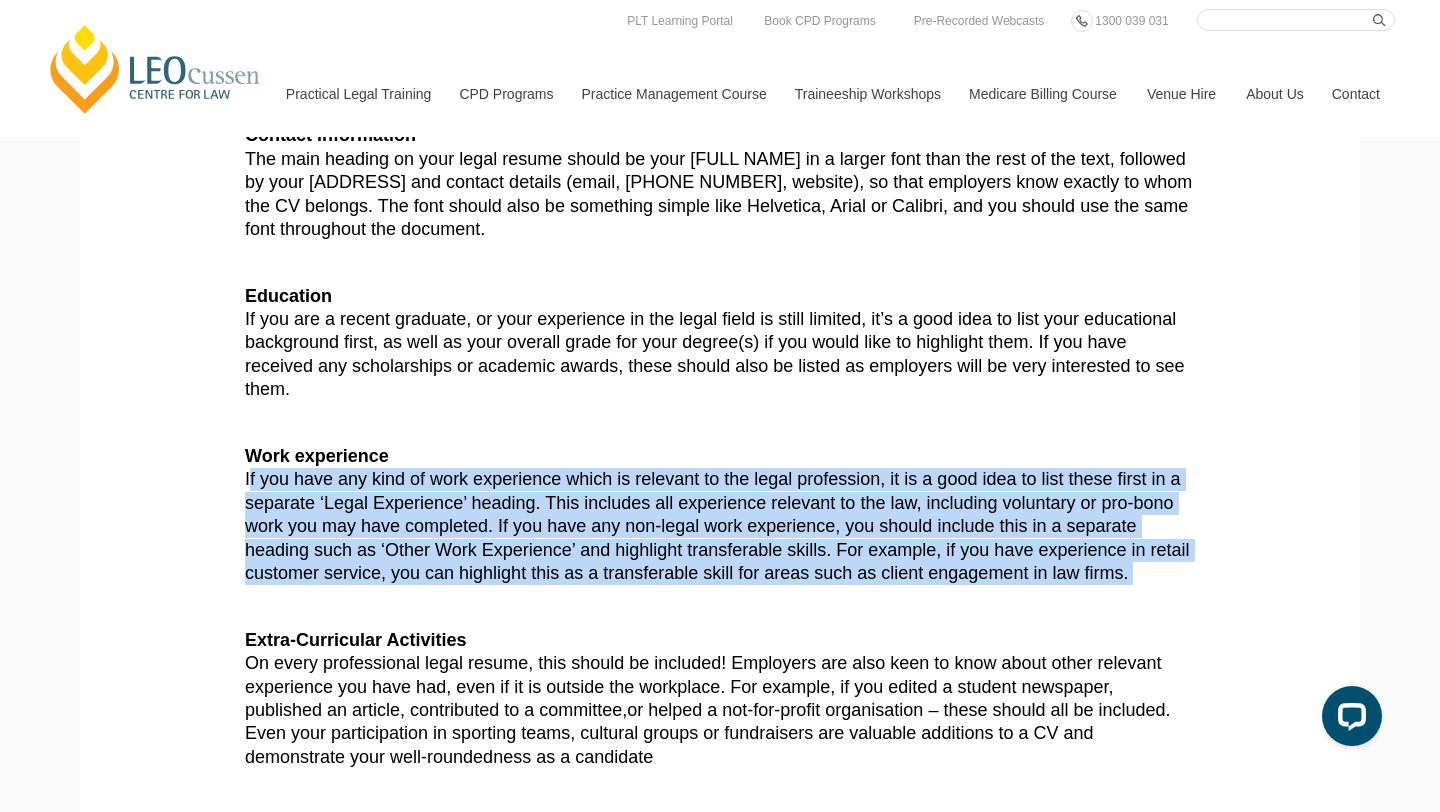 click on "Work experience  If you have any kind of work experience which is relevant to the legal profession, it is a good idea to list these first in a separate ‘Legal Experience’ heading. This includes all experience relevant to the law, including voluntary or pro-bono work you may have completed. If you have any non-legal work experience, you should include this in a separate heading such as ‘Other Work Experience’ and highlight transferable skills. For example, if you have experience in retail customer service, you can highlight this as a transferable skill for areas such as client engagement in law firms." at bounding box center (720, 515) 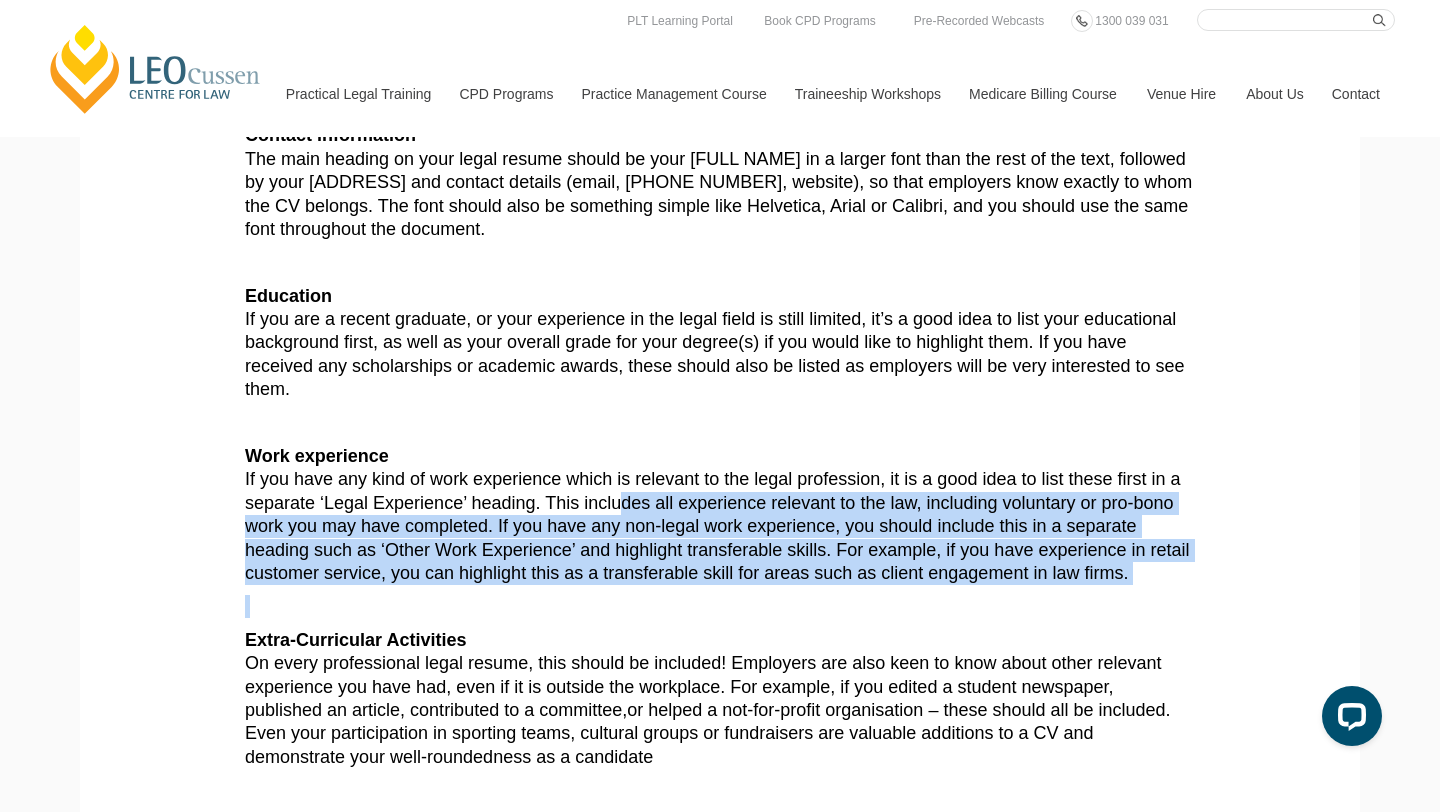 drag, startPoint x: 517, startPoint y: 424, endPoint x: 719, endPoint y: 519, distance: 223.2241 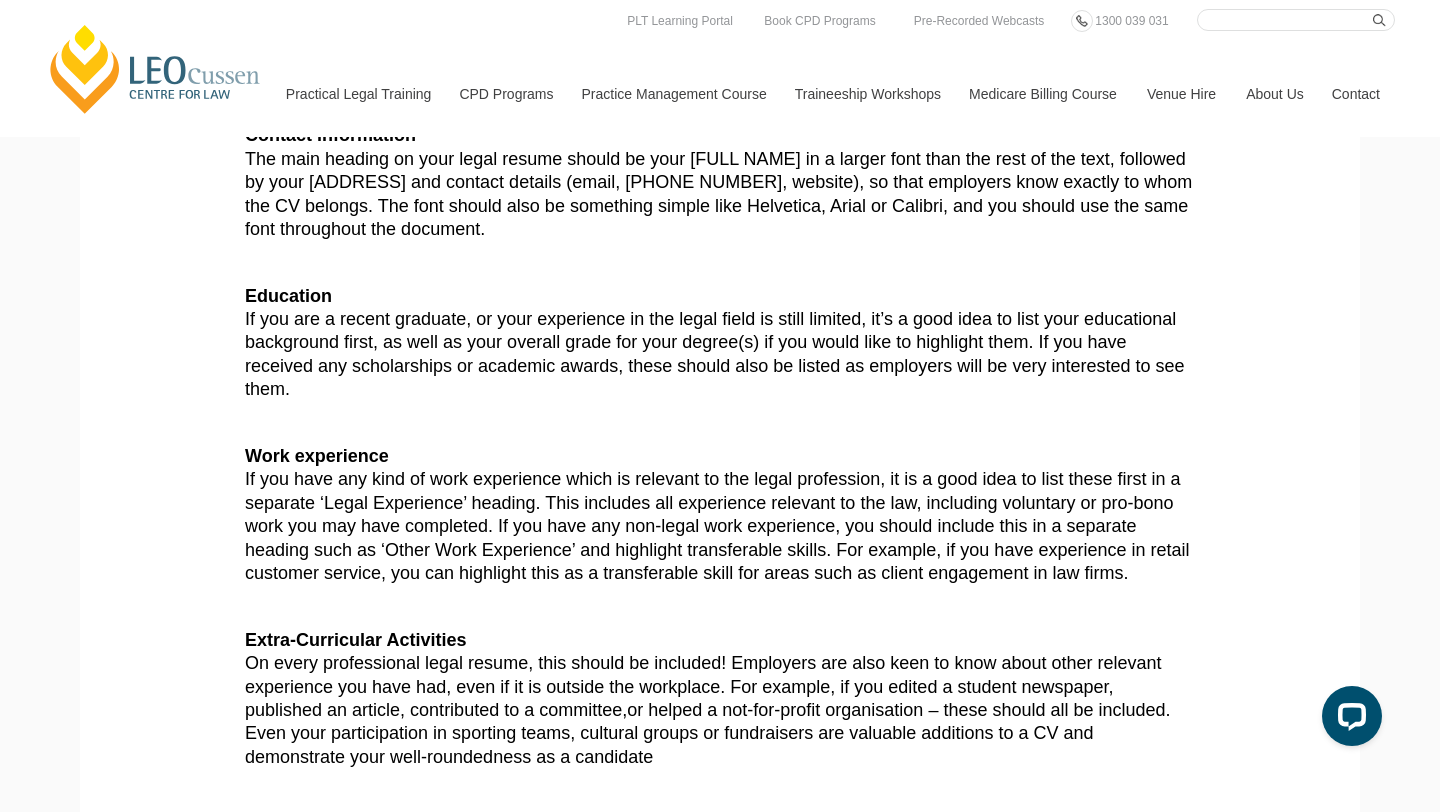 click at bounding box center [720, 606] 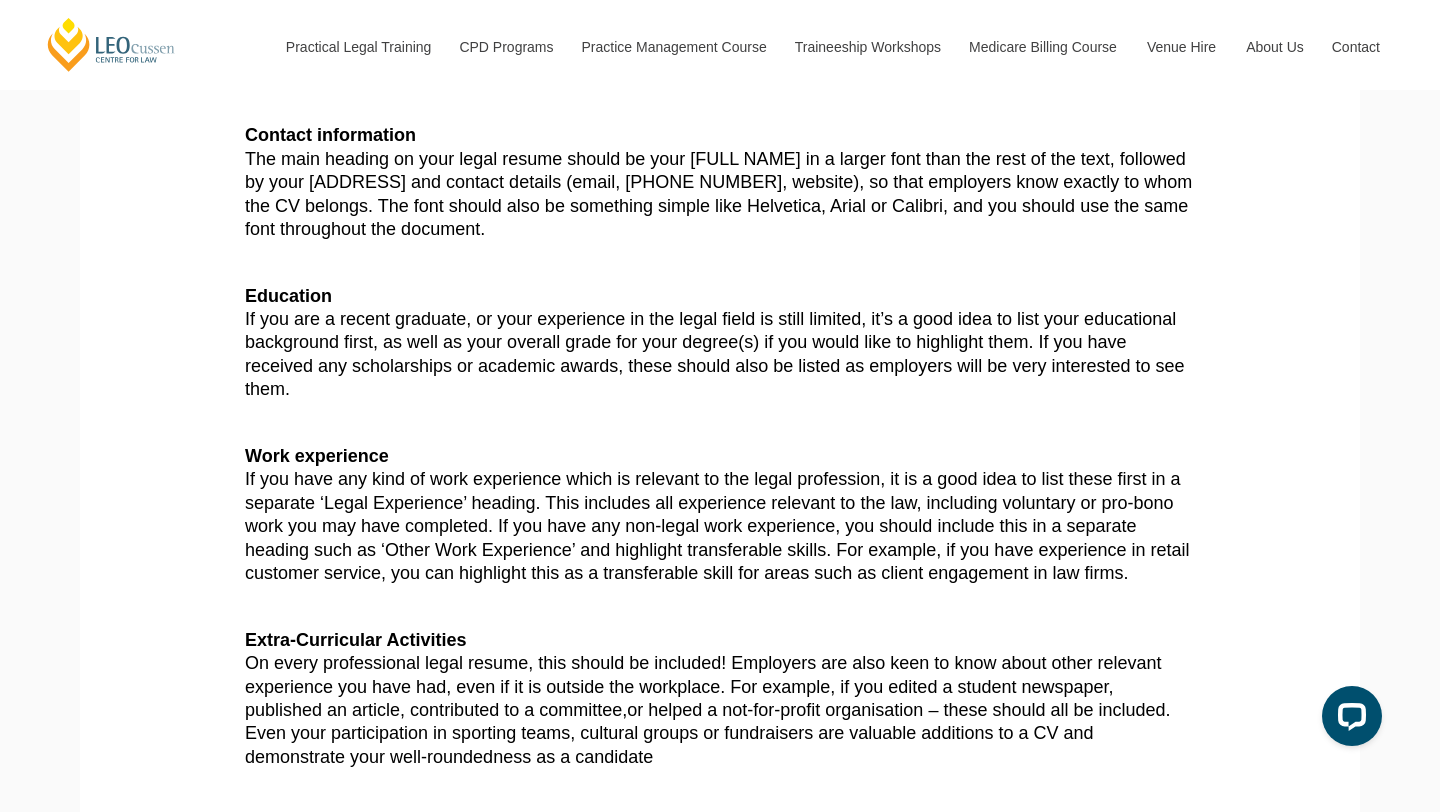 scroll, scrollTop: 801, scrollLeft: 0, axis: vertical 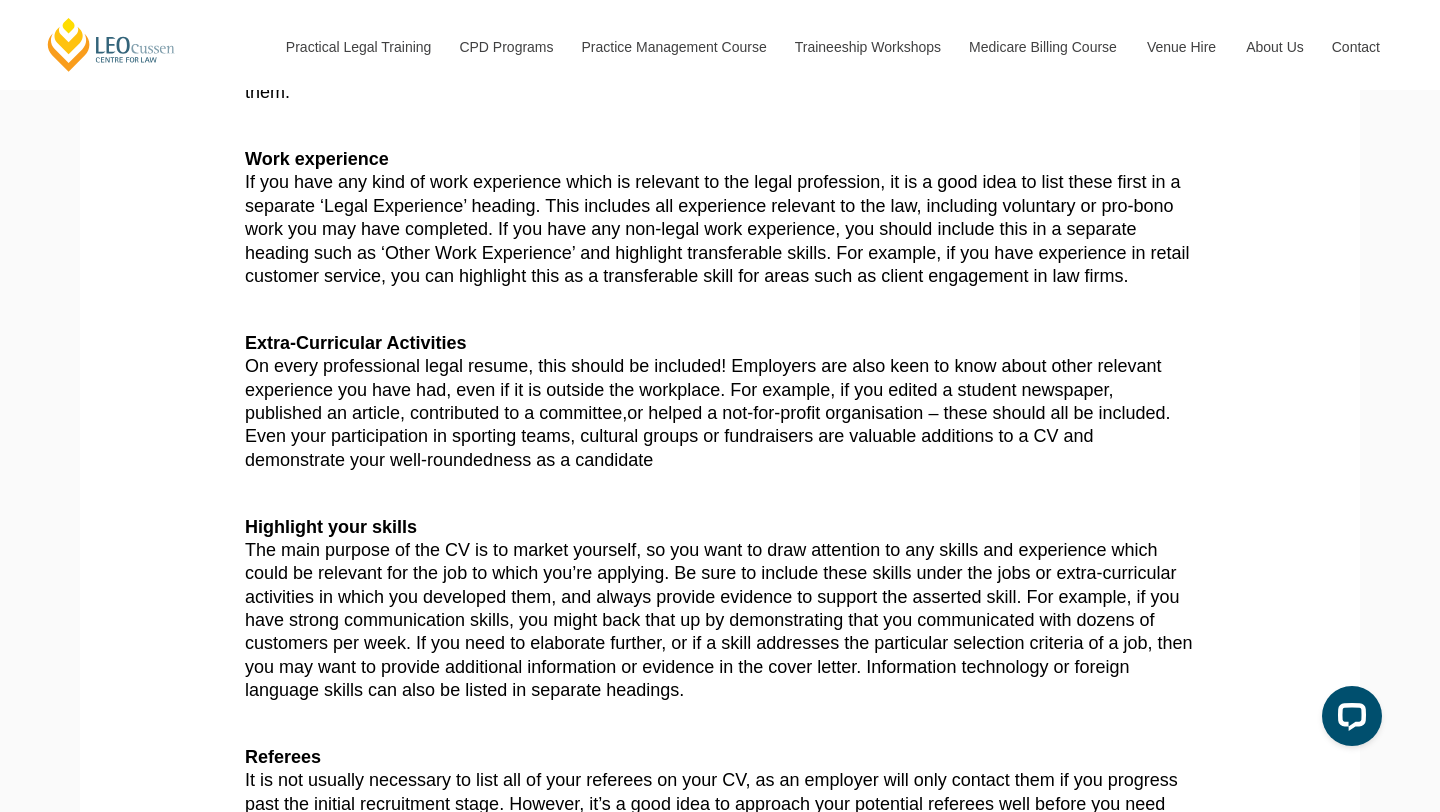 click on "Extra-Curricular Activities  On every professional legal resume, this should be included! Employers are also keen to know about other relevant experience you have had, even if it is outside the workplace. For example, if you edited a student newspaper, published an article, contributed to a committee,or helped a not-for-profit organisation – these should all be included. Even your participation in sporting teams, cultural groups or fundraisers are valuable additions to a CV and demonstrate your well-roundedness as a candidate" at bounding box center (720, 402) 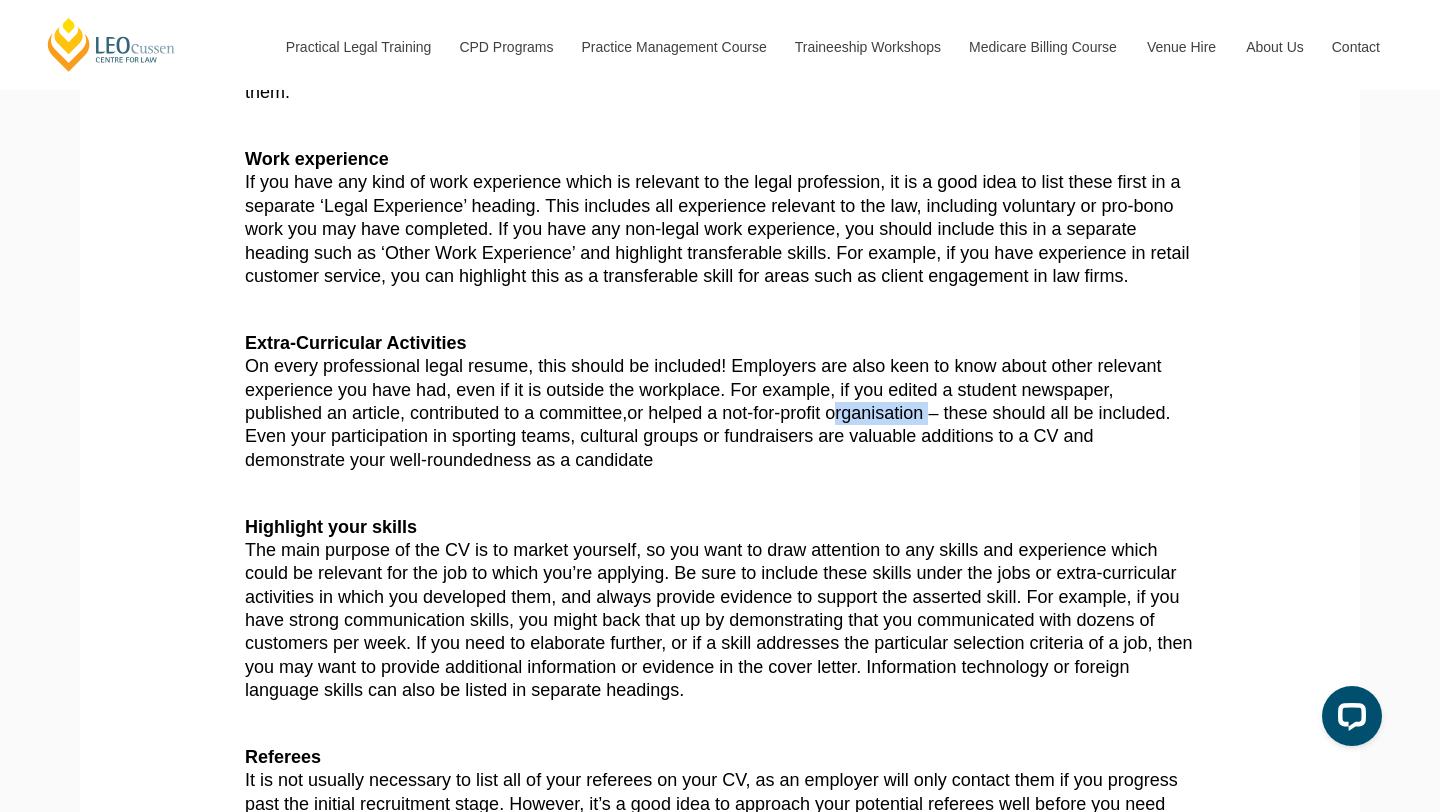 click on "Extra-Curricular Activities  On every professional legal resume, this should be included! Employers are also keen to know about other relevant experience you have had, even if it is outside the workplace. For example, if you edited a student newspaper, published an article, contributed to a committee,or helped a not-for-profit organisation – these should all be included. Even your participation in sporting teams, cultural groups or fundraisers are valuable additions to a CV and demonstrate your well-roundedness as a candidate" at bounding box center (720, 402) 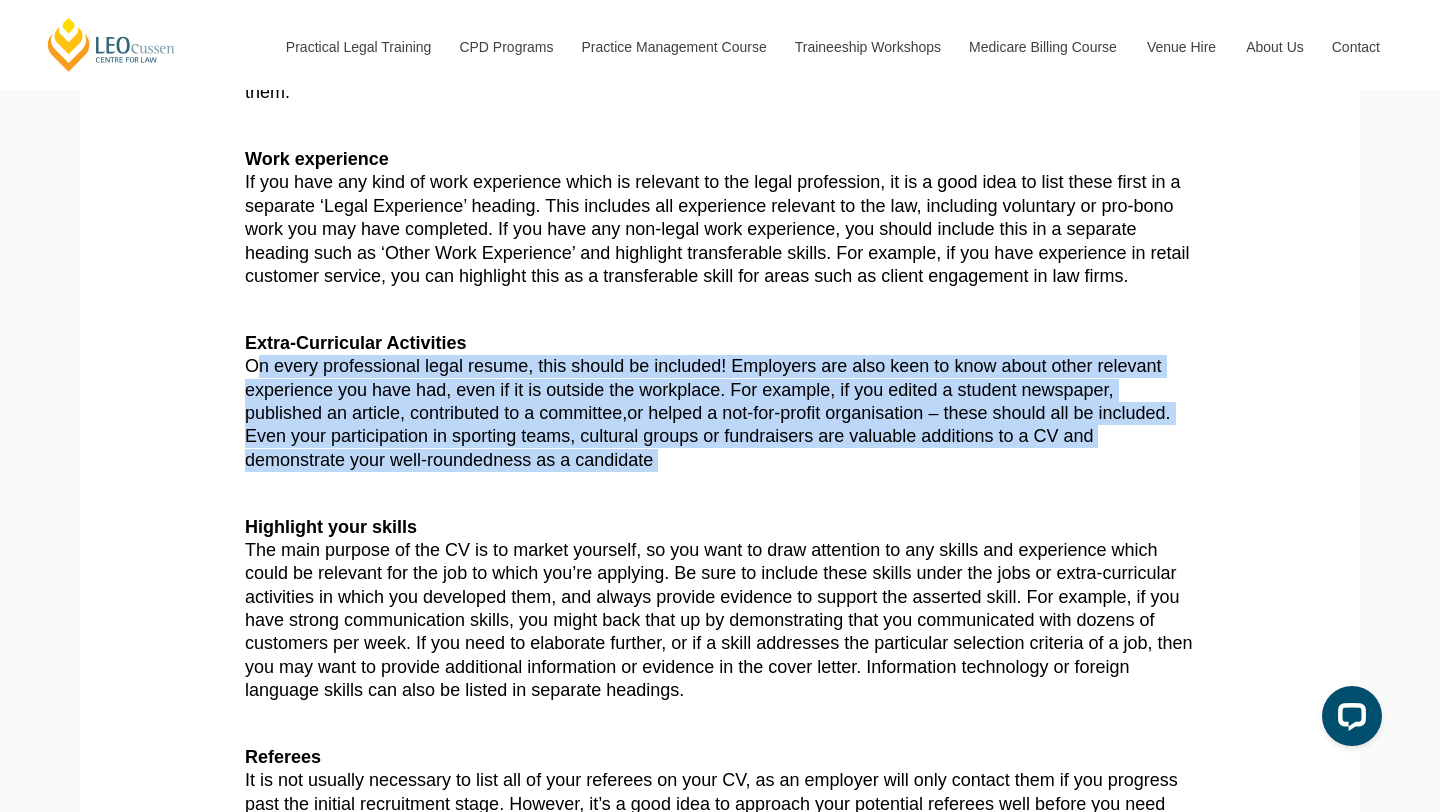 click on "Extra-Curricular Activities  On every professional legal resume, this should be included! Employers are also keen to know about other relevant experience you have had, even if it is outside the workplace. For example, if you edited a student newspaper, published an article, contributed to a committee,or helped a not-for-profit organisation – these should all be included. Even your participation in sporting teams, cultural groups or fundraisers are valuable additions to a CV and demonstrate your well-roundedness as a candidate" at bounding box center (720, 402) 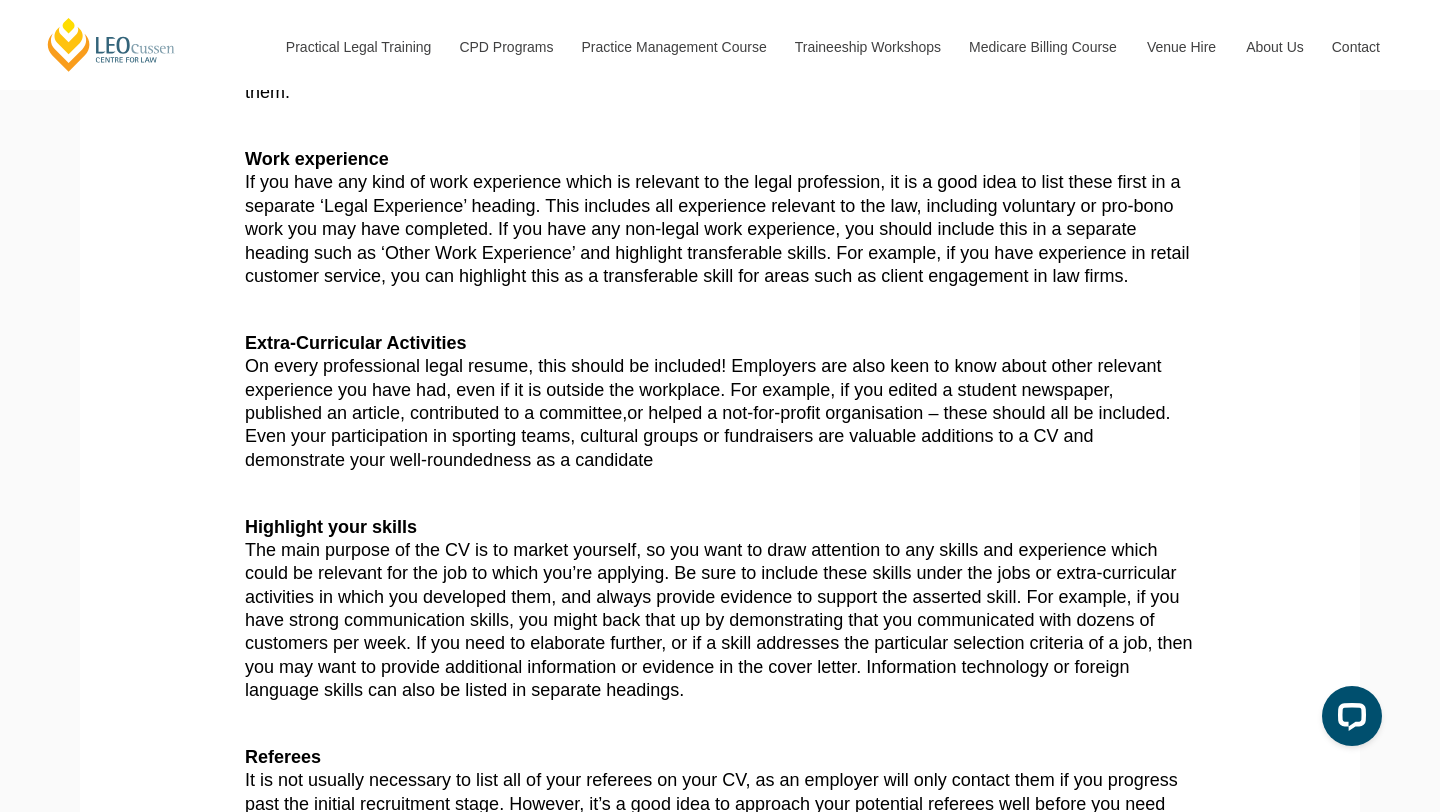 click on "Highlight your skills  The main purpose of the CV is to market yourself, so you want to draw attention to any skills and experience which could be relevant for the job to which you’re applying. Be sure to include these skills under the jobs or extra-curricular activities in which you developed them, and always provide evidence to support the asserted skill. For example, if you have strong communication skills, you might back that up by demonstrating that you communicated with dozens of customers per week. If you need to elaborate further, or if a skill addresses the particular selection criteria of a job, then you may want to provide additional information or evidence in the cover letter. Information technology or foreign language skills can also be listed in separate headings." at bounding box center [720, 609] 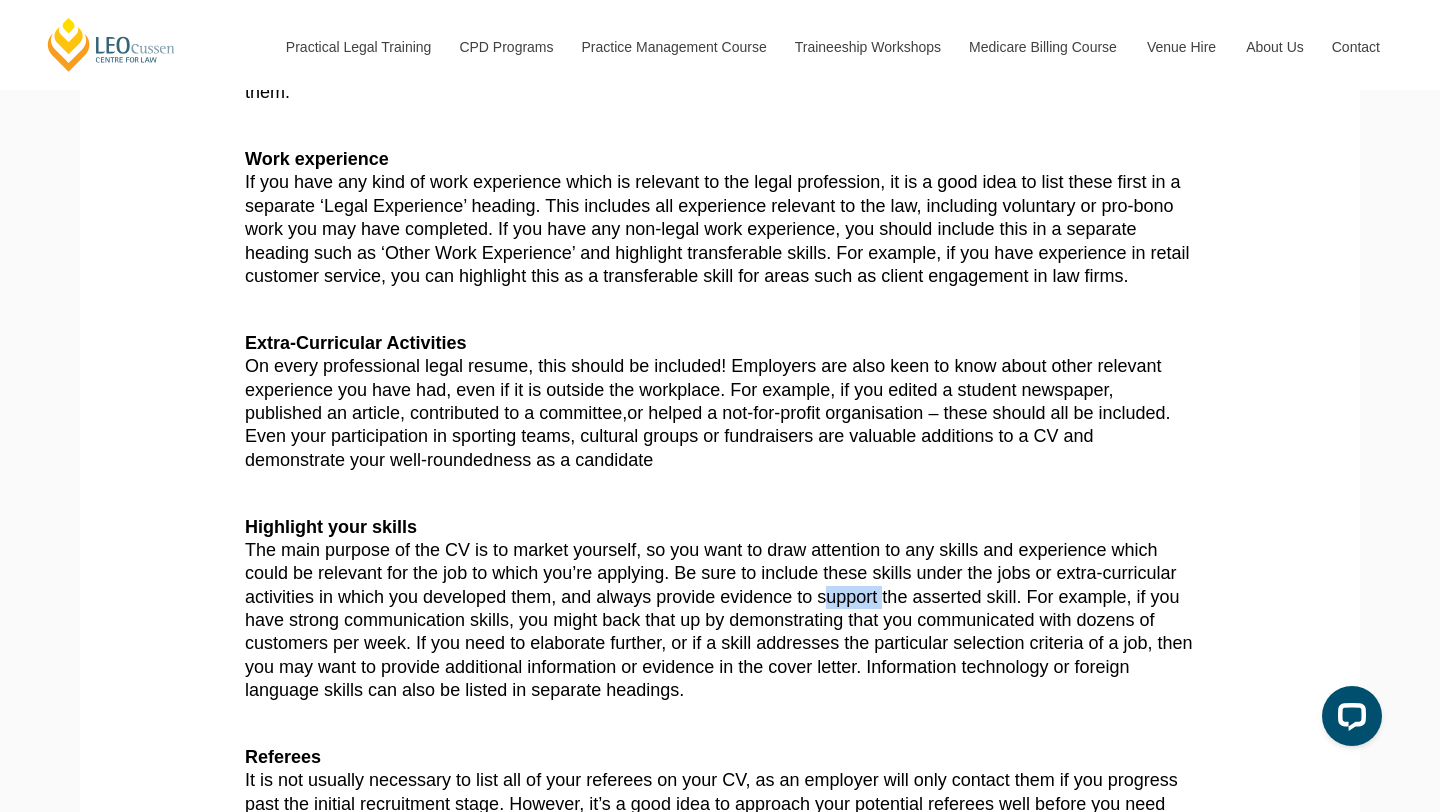 click on "Highlight your skills  The main purpose of the CV is to market yourself, so you want to draw attention to any skills and experience which could be relevant for the job to which you’re applying. Be sure to include these skills under the jobs or extra-curricular activities in which you developed them, and always provide evidence to support the asserted skill. For example, if you have strong communication skills, you might back that up by demonstrating that you communicated with dozens of customers per week. If you need to elaborate further, or if a skill addresses the particular selection criteria of a job, then you may want to provide additional information or evidence in the cover letter. Information technology or foreign language skills can also be listed in separate headings." at bounding box center (720, 609) 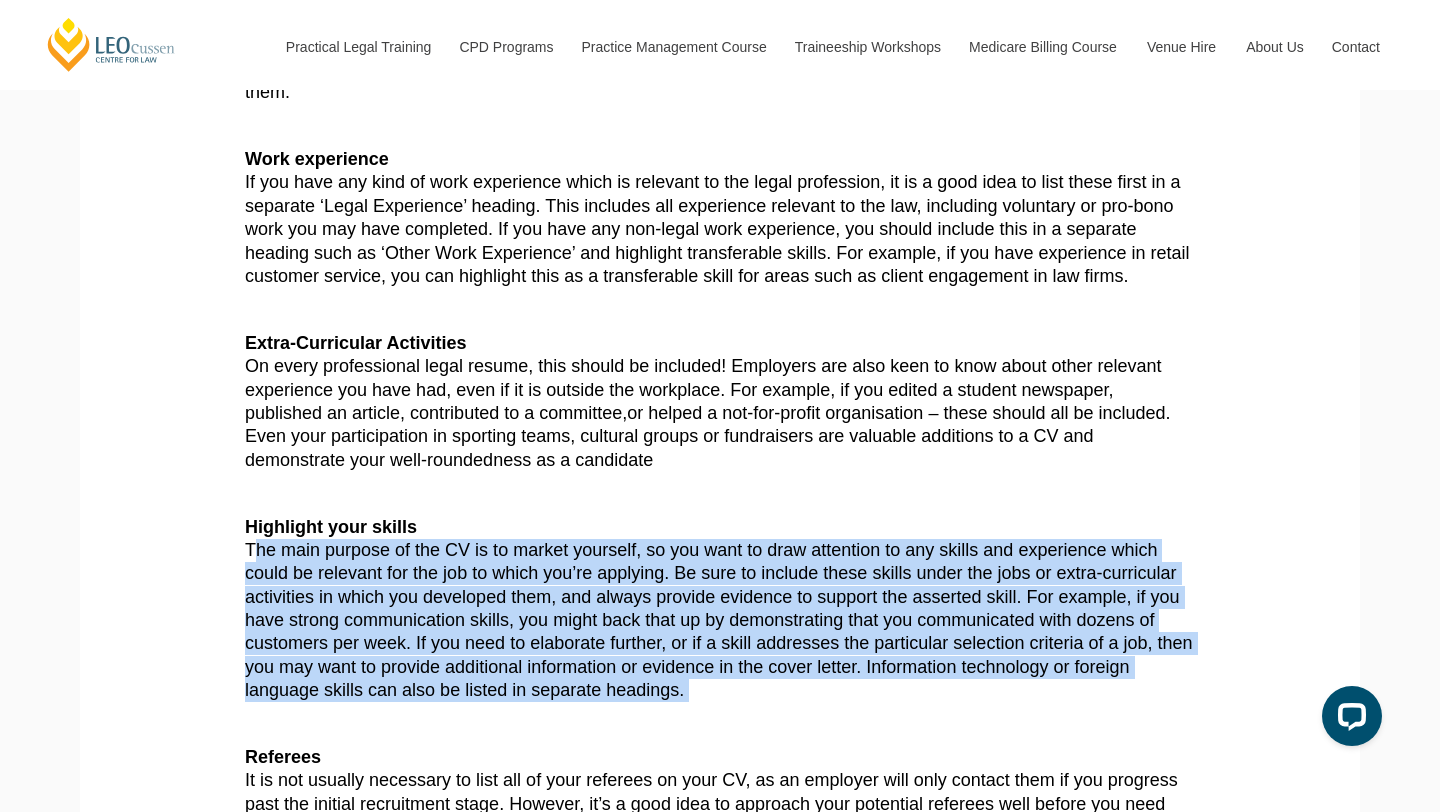 click on "Highlight your skills  The main purpose of the CV is to market yourself, so you want to draw attention to any skills and experience which could be relevant for the job to which you’re applying. Be sure to include these skills under the jobs or extra-curricular activities in which you developed them, and always provide evidence to support the asserted skill. For example, if you have strong communication skills, you might back that up by demonstrating that you communicated with dozens of customers per week. If you need to elaborate further, or if a skill addresses the particular selection criteria of a job, then you may want to provide additional information or evidence in the cover letter. Information technology or foreign language skills can also be listed in separate headings." at bounding box center [720, 609] 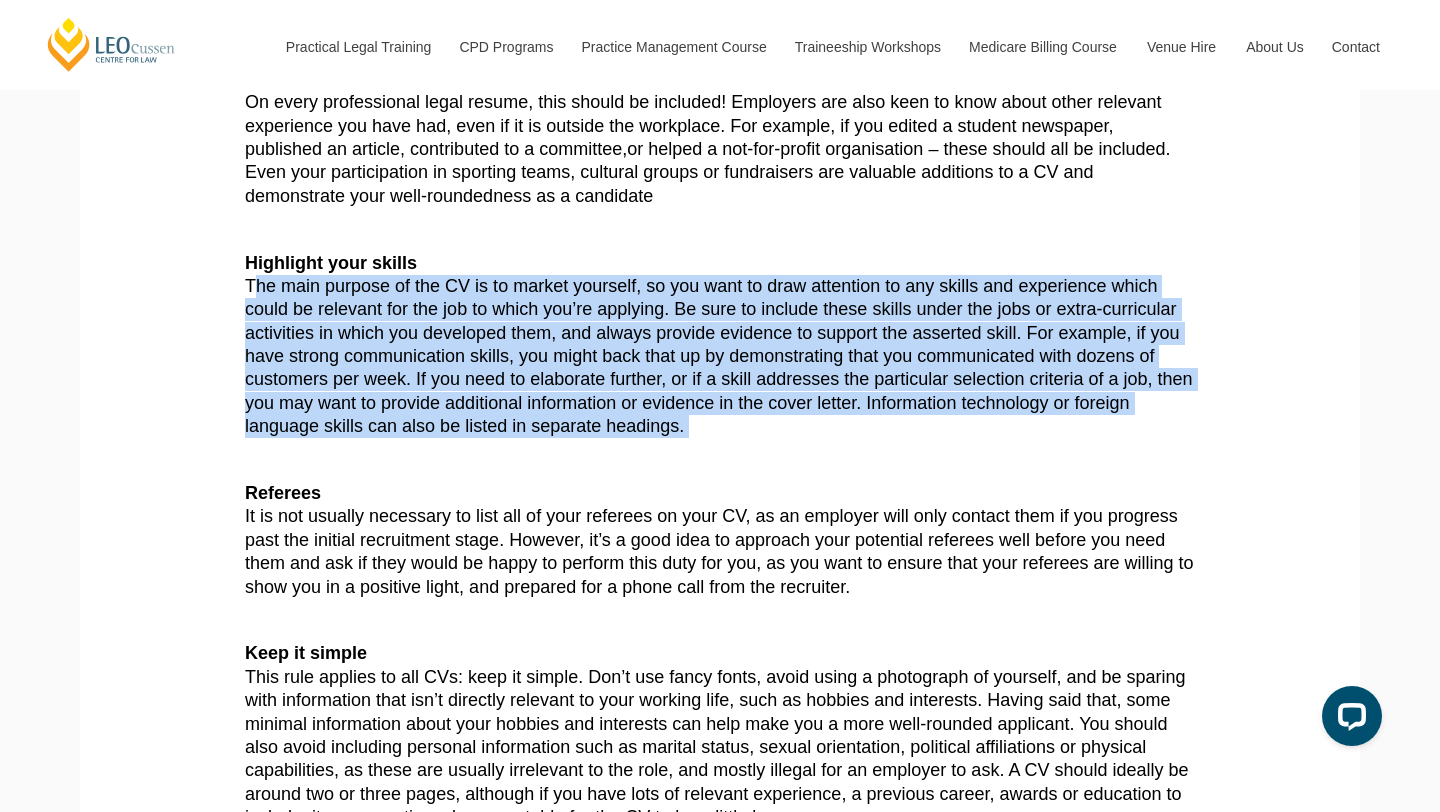 scroll, scrollTop: 1111, scrollLeft: 0, axis: vertical 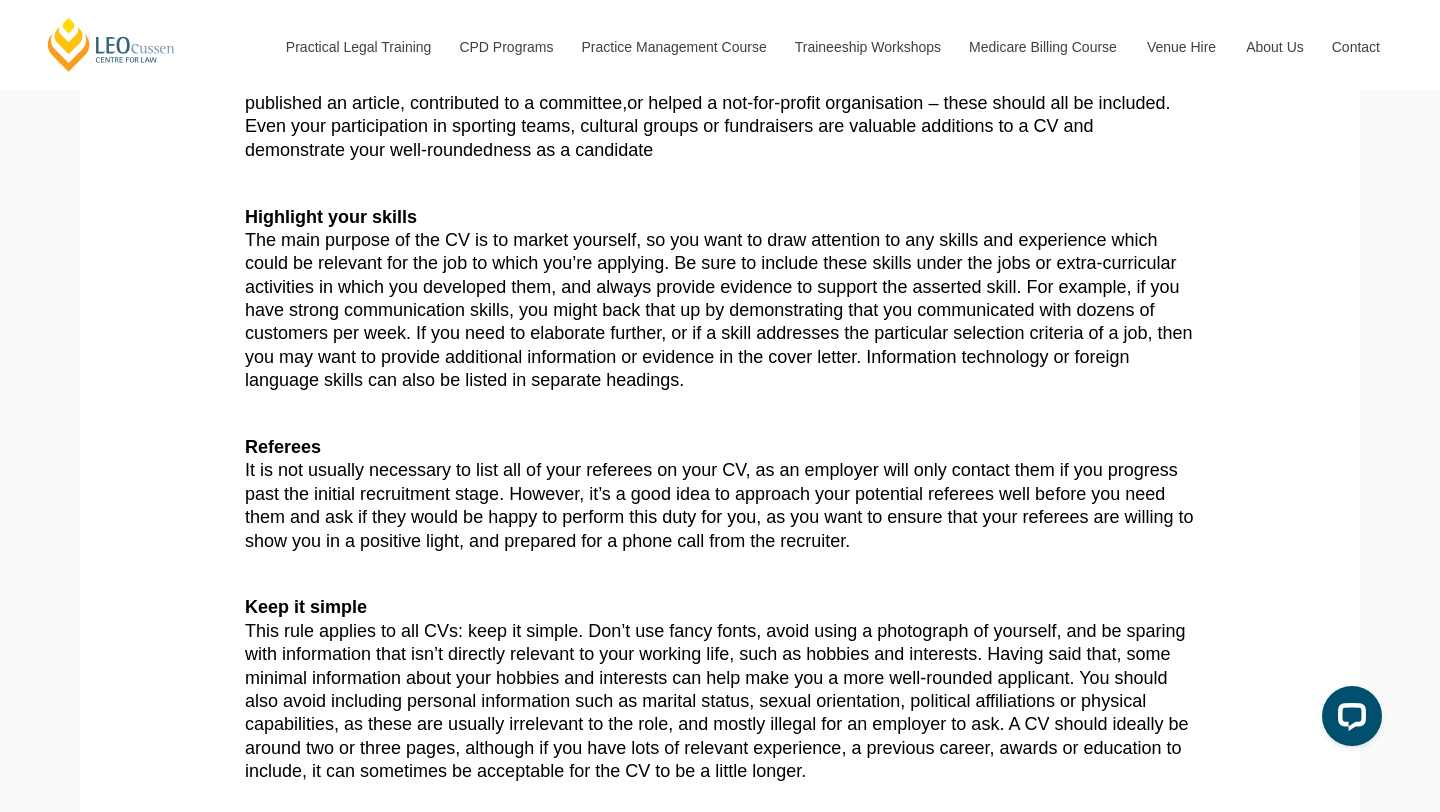 click on "Referees  It is not usually necessary to list all of your referees on your CV, as an employer will only contact them if you progress past the initial recruitment stage. However, it’s a good idea to approach your potential referees well before you need them and ask if they would be happy to perform this duty for you, as you want to ensure that your referees are willing to show you in a positive light, and prepared for a phone call from the recruiter." at bounding box center [720, 494] 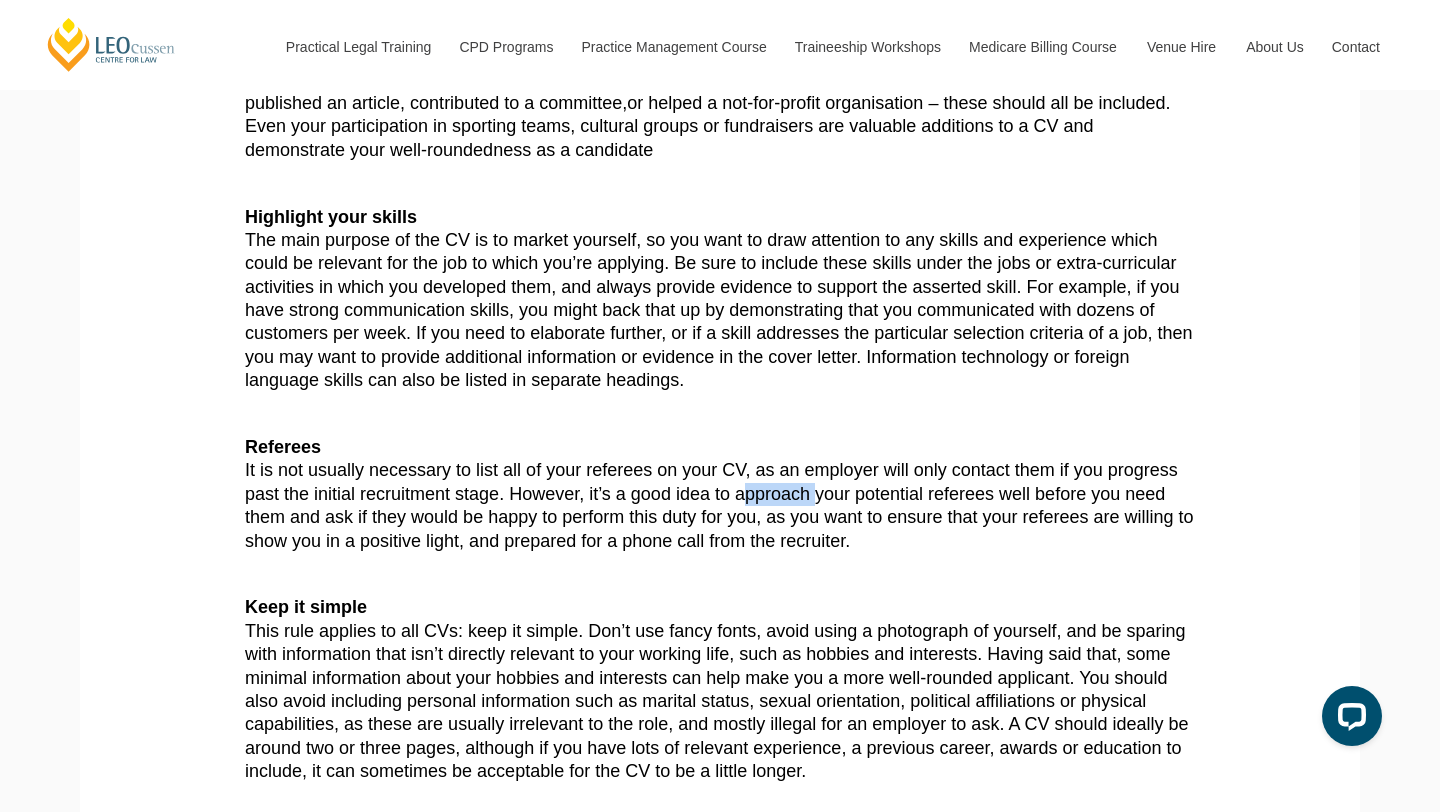 click on "Referees  It is not usually necessary to list all of your referees on your CV, as an employer will only contact them if you progress past the initial recruitment stage. However, it’s a good idea to approach your potential referees well before you need them and ask if they would be happy to perform this duty for you, as you want to ensure that your referees are willing to show you in a positive light, and prepared for a phone call from the recruiter." at bounding box center (720, 494) 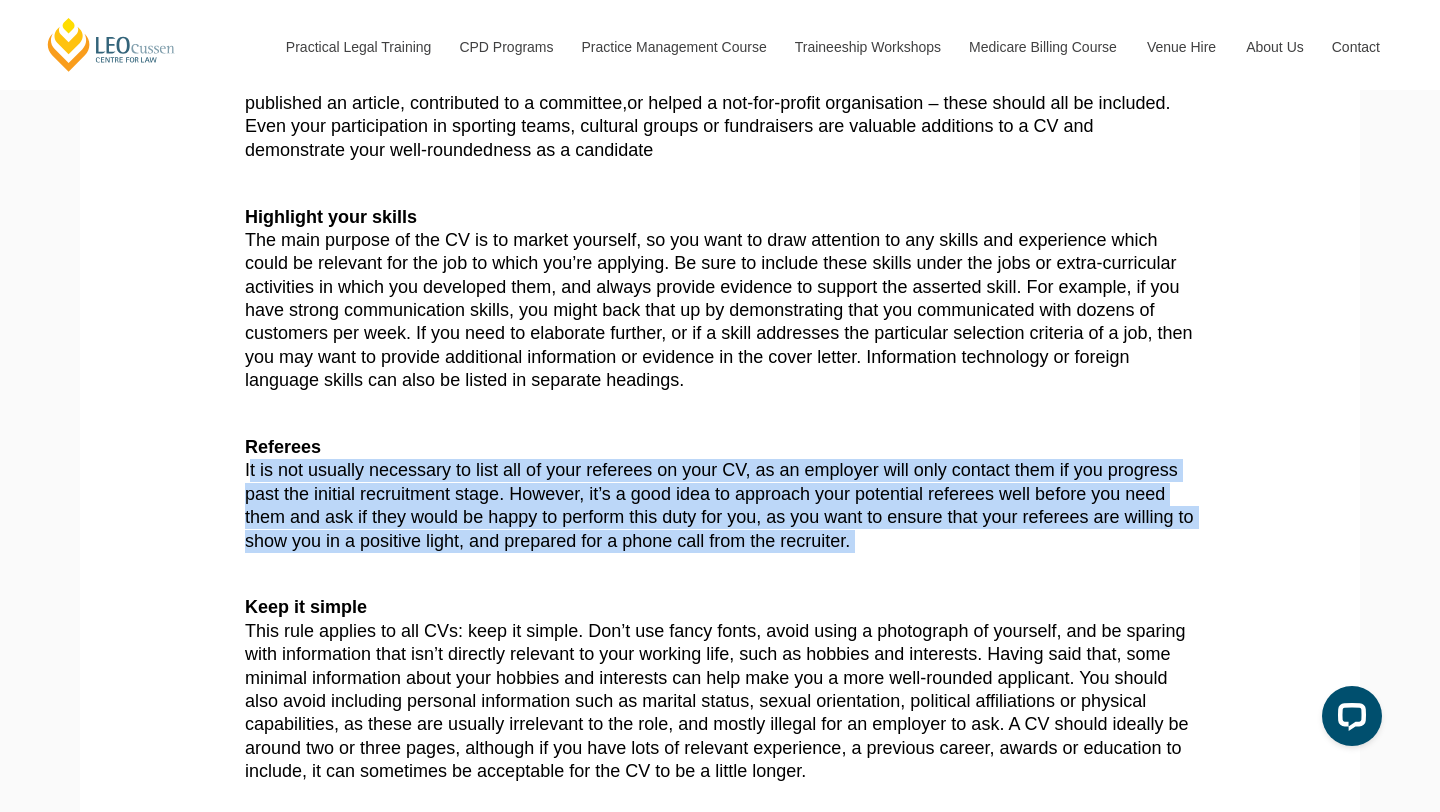 click on "Referees  It is not usually necessary to list all of your referees on your CV, as an employer will only contact them if you progress past the initial recruitment stage. However, it’s a good idea to approach your potential referees well before you need them and ask if they would be happy to perform this duty for you, as you want to ensure that your referees are willing to show you in a positive light, and prepared for a phone call from the recruiter." at bounding box center (720, 494) 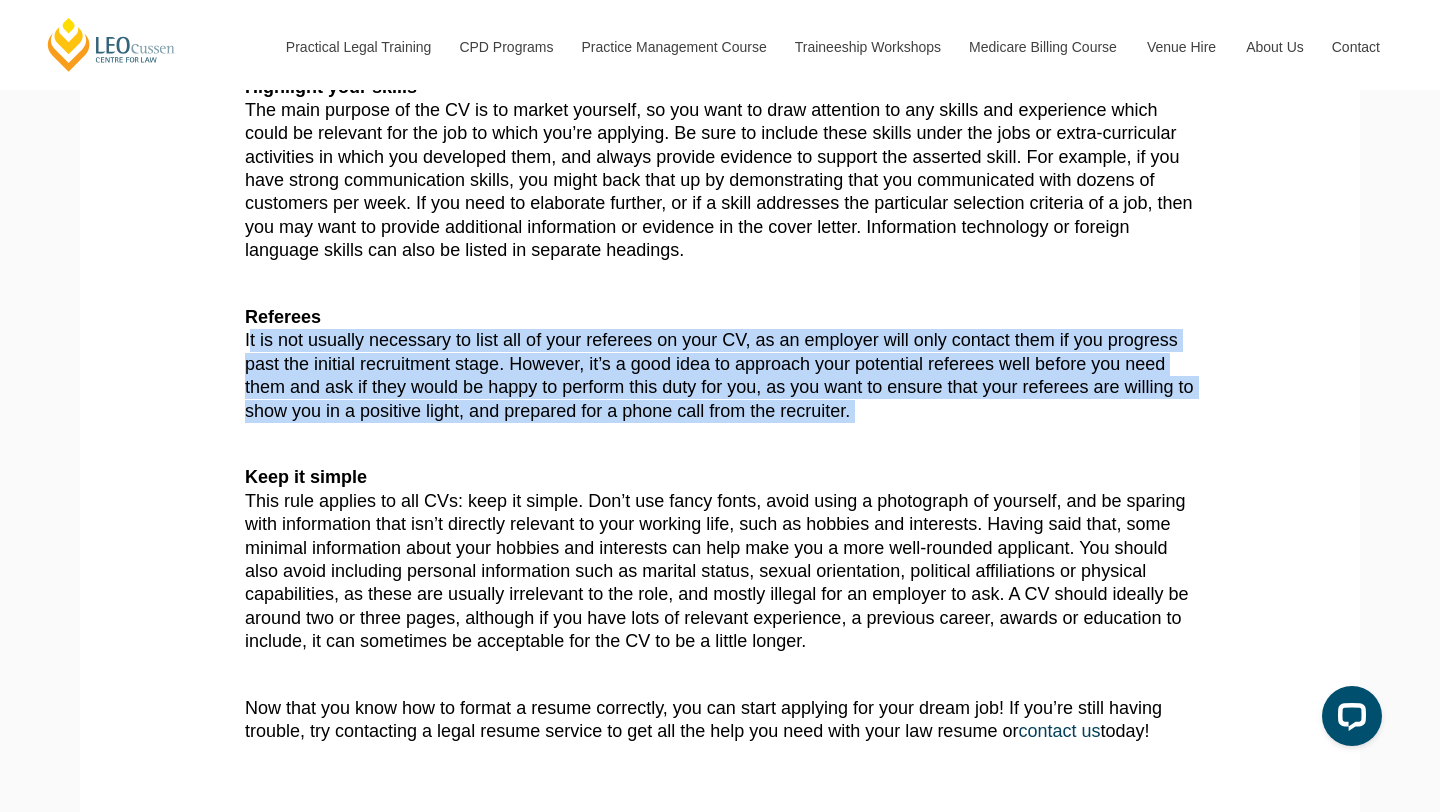 scroll, scrollTop: 1279, scrollLeft: 0, axis: vertical 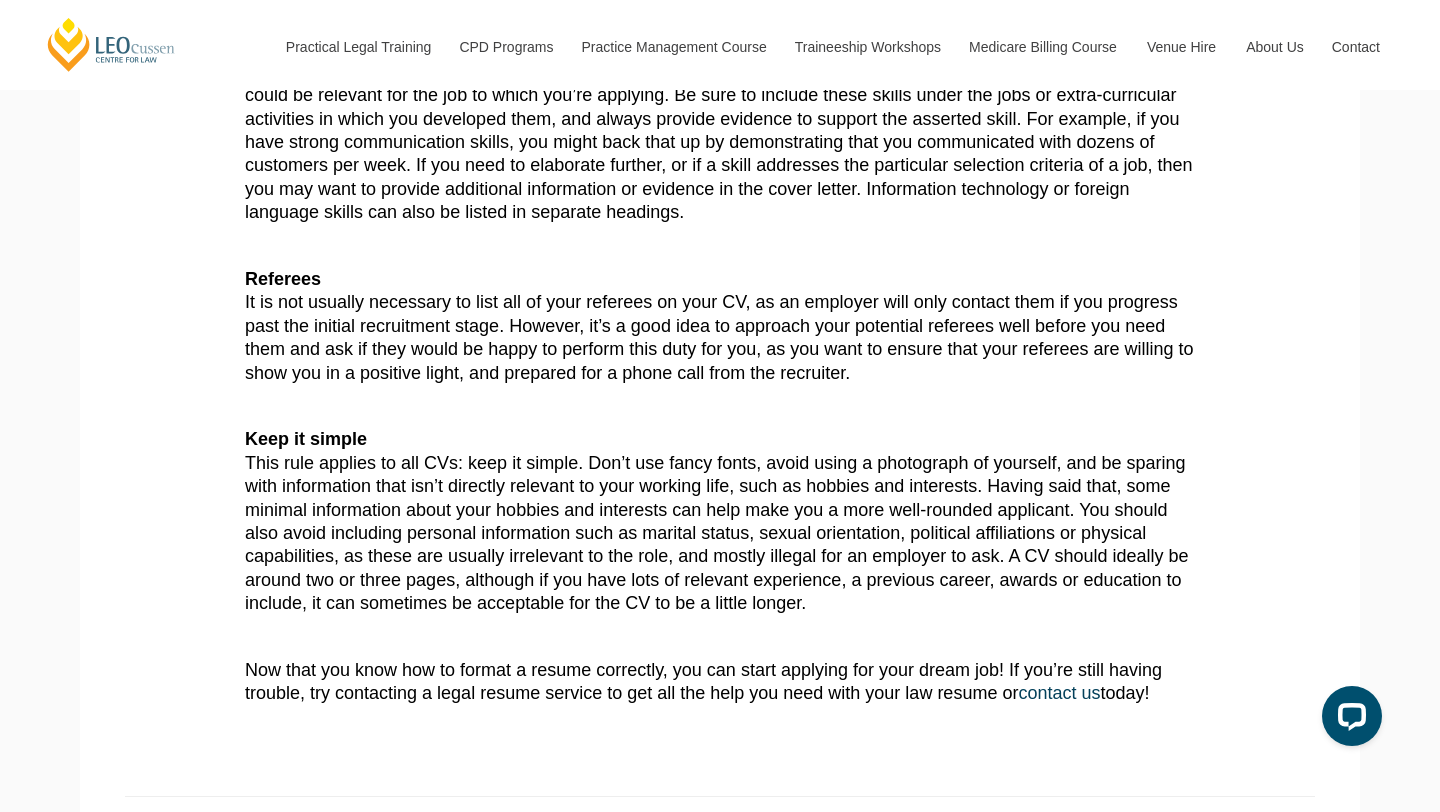 click on "Keep it simple  This rule applies to all CVs: keep it simple. Don’t use fancy fonts, avoid using a photograph of yourself, and be sparing with information that isn’t directly relevant to your working life, such as hobbies and interests. Having said that, some minimal information about your hobbies and interests can help make you a more well-rounded applicant. You should also avoid including personal information such as marital status, sexual orientation, political affiliations or physical capabilities, as these are usually irrelevant to the role, and mostly illegal for an employer to ask. A CV should ideally be around two or three pages, although if you have lots of relevant experience, a previous career, awards or education to include, it can sometimes be acceptable for the CV to be a little longer." at bounding box center (720, 521) 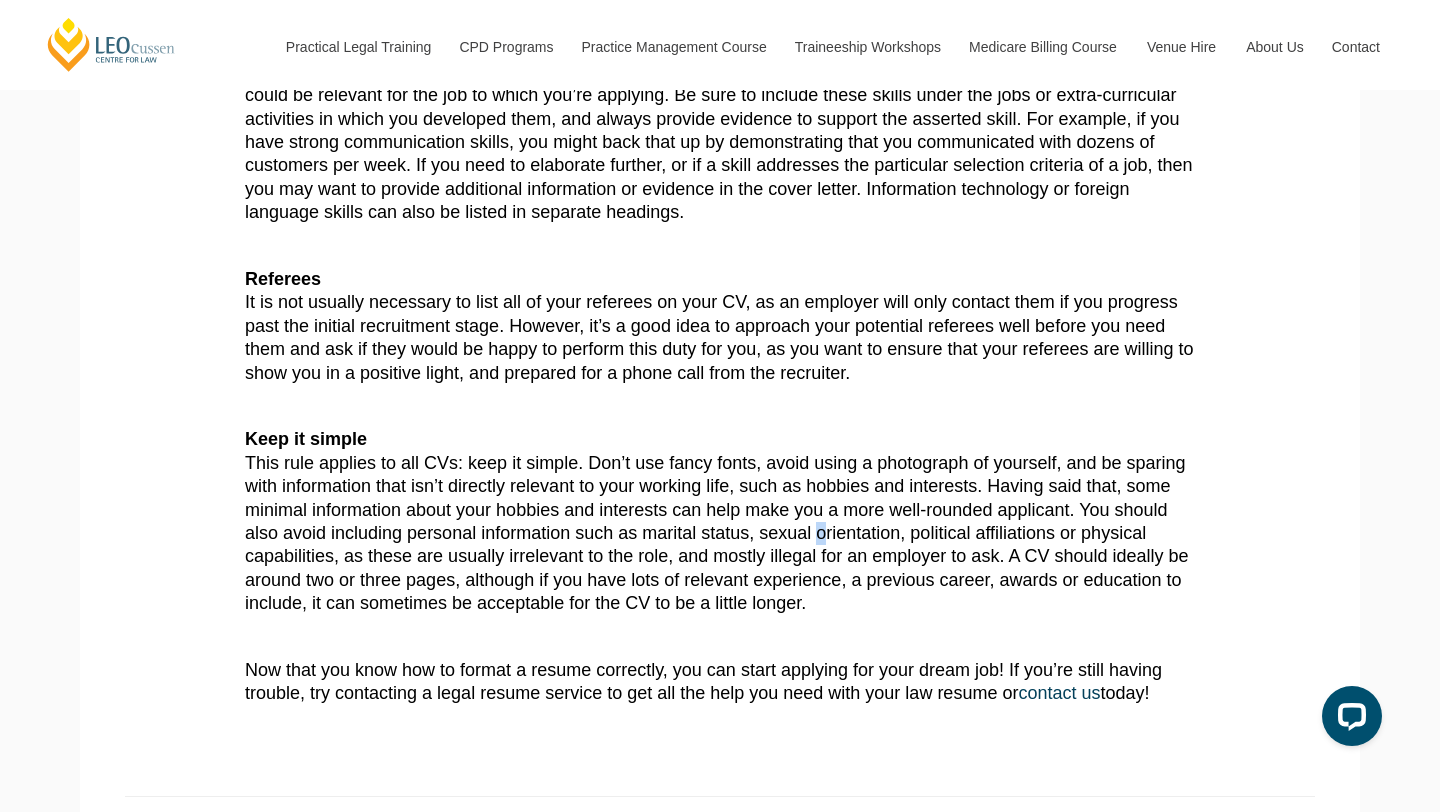 click on "Keep it simple  This rule applies to all CVs: keep it simple. Don’t use fancy fonts, avoid using a photograph of yourself, and be sparing with information that isn’t directly relevant to your working life, such as hobbies and interests. Having said that, some minimal information about your hobbies and interests can help make you a more well-rounded applicant. You should also avoid including personal information such as marital status, sexual orientation, political affiliations or physical capabilities, as these are usually irrelevant to the role, and mostly illegal for an employer to ask. A CV should ideally be around two or three pages, although if you have lots of relevant experience, a previous career, awards or education to include, it can sometimes be acceptable for the CV to be a little longer." at bounding box center (720, 521) 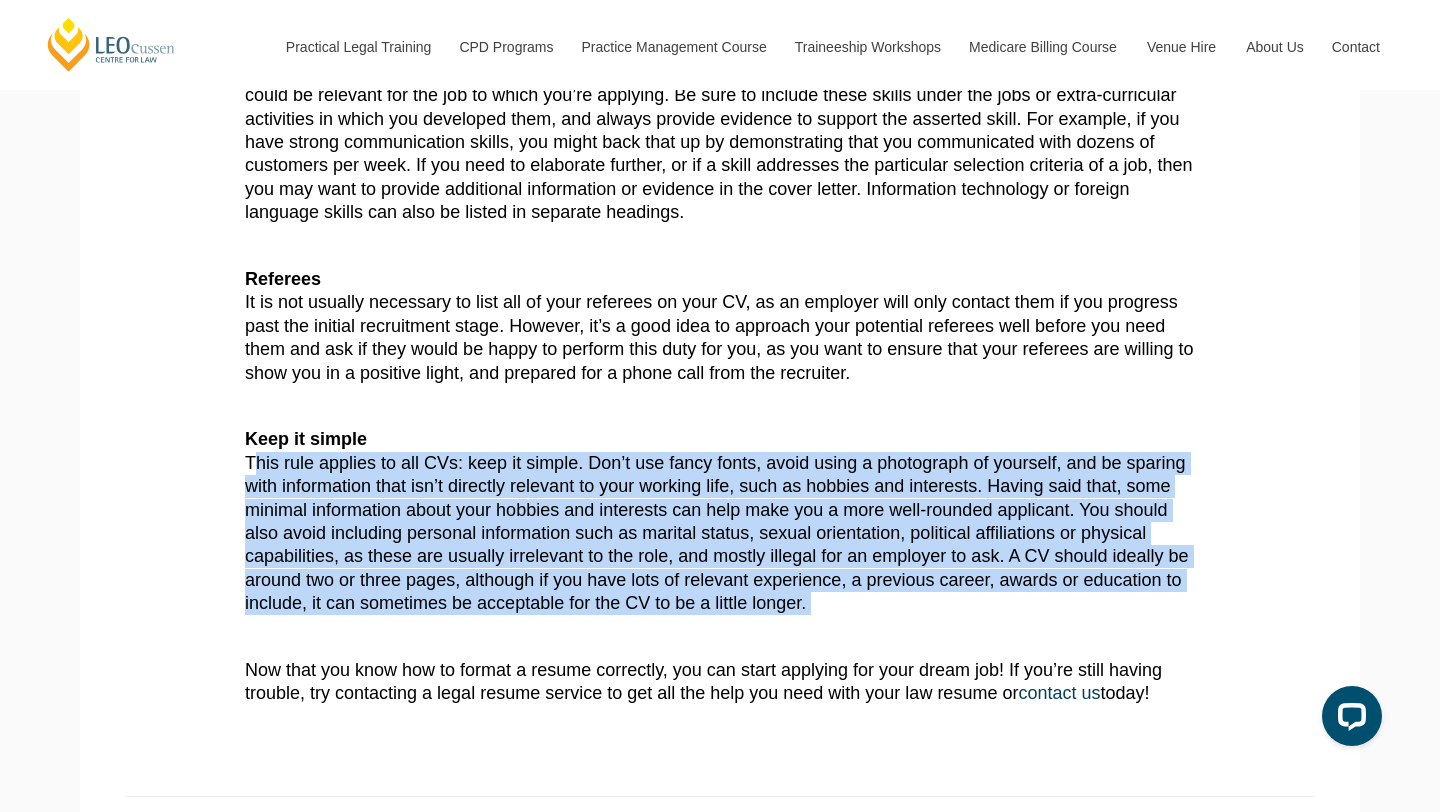 click on "Keep it simple  This rule applies to all CVs: keep it simple. Don’t use fancy fonts, avoid using a photograph of yourself, and be sparing with information that isn’t directly relevant to your working life, such as hobbies and interests. Having said that, some minimal information about your hobbies and interests can help make you a more well-rounded applicant. You should also avoid including personal information such as marital status, sexual orientation, political affiliations or physical capabilities, as these are usually irrelevant to the role, and mostly illegal for an employer to ask. A CV should ideally be around two or three pages, although if you have lots of relevant experience, a previous career, awards or education to include, it can sometimes be acceptable for the CV to be a little longer." at bounding box center [720, 521] 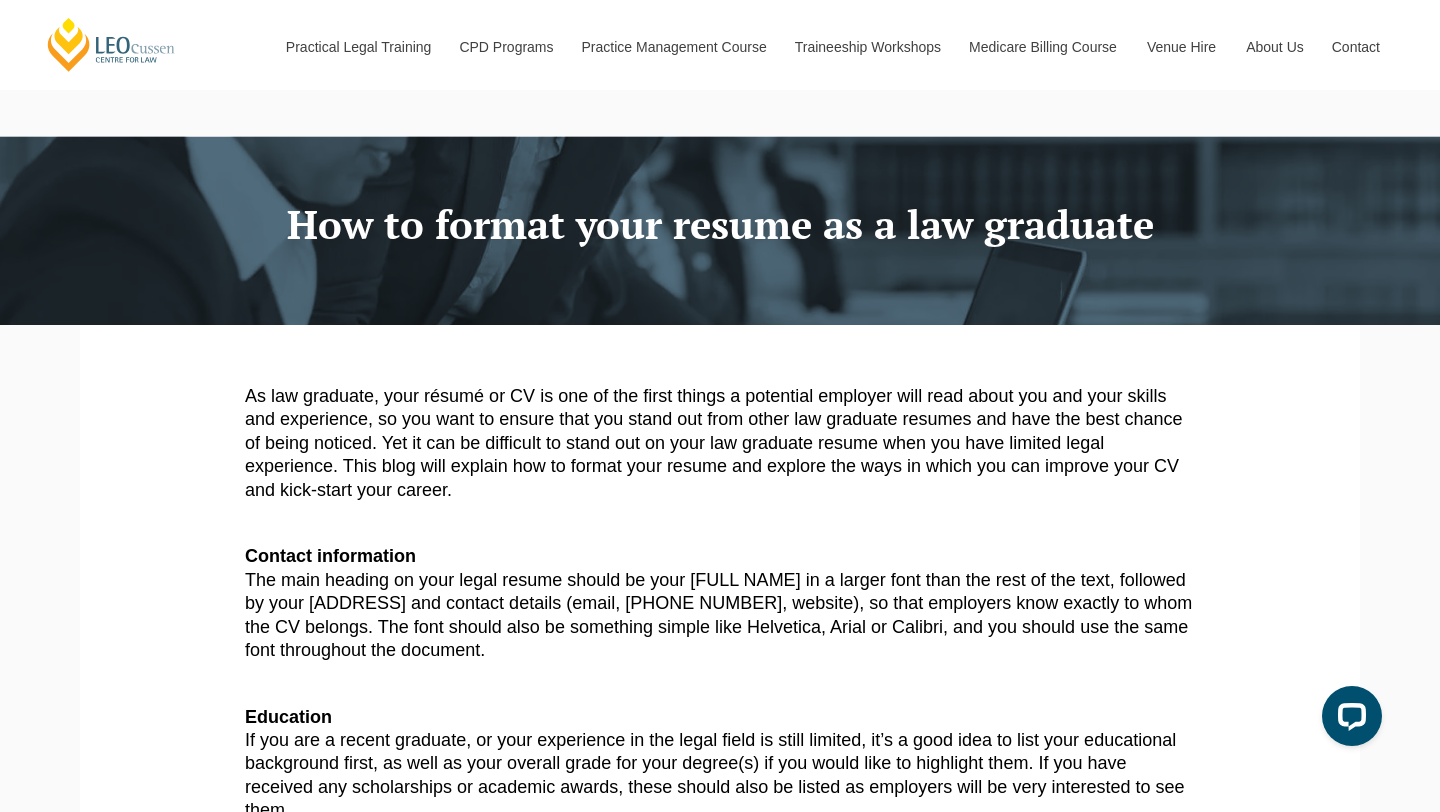 scroll, scrollTop: 0, scrollLeft: 0, axis: both 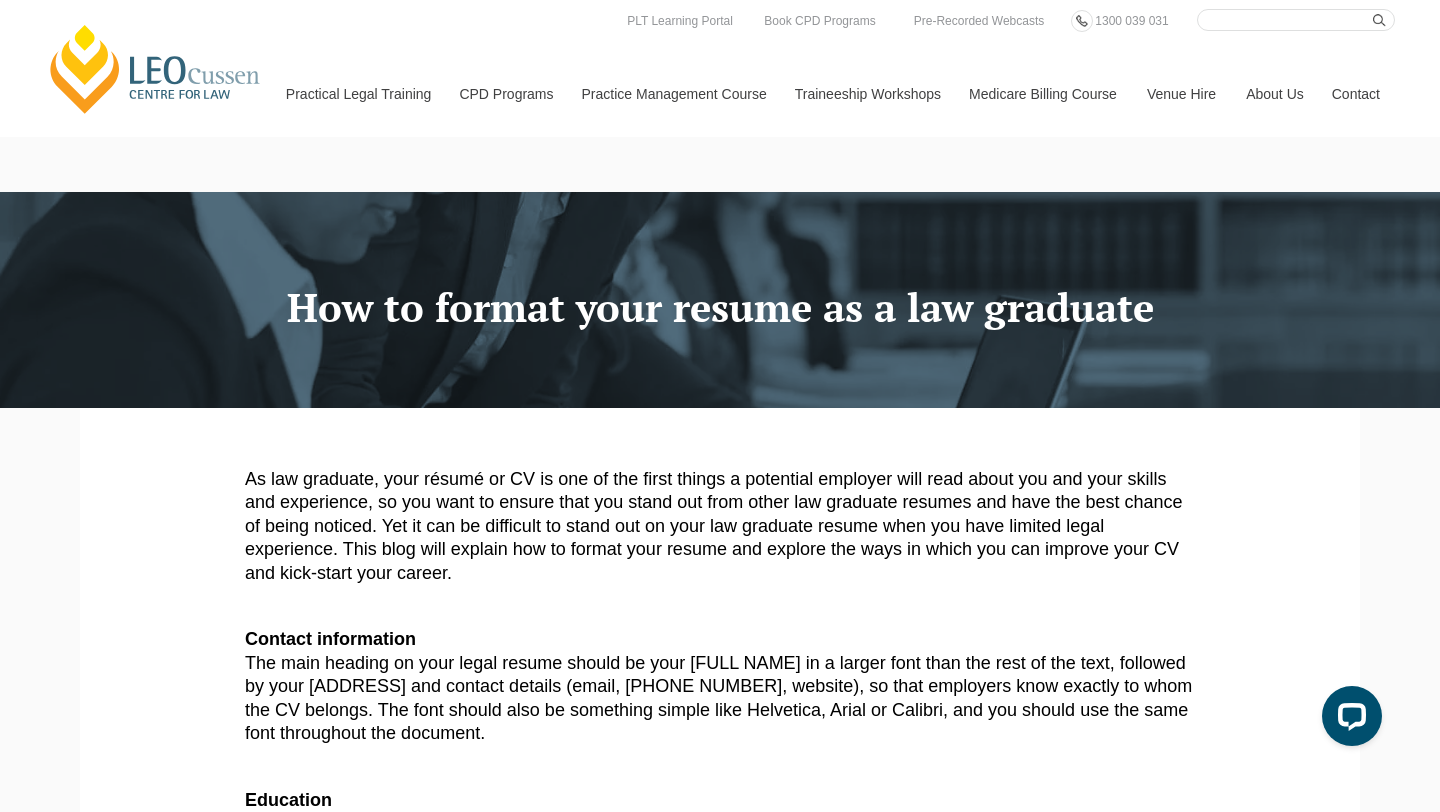 click at bounding box center [720, 606] 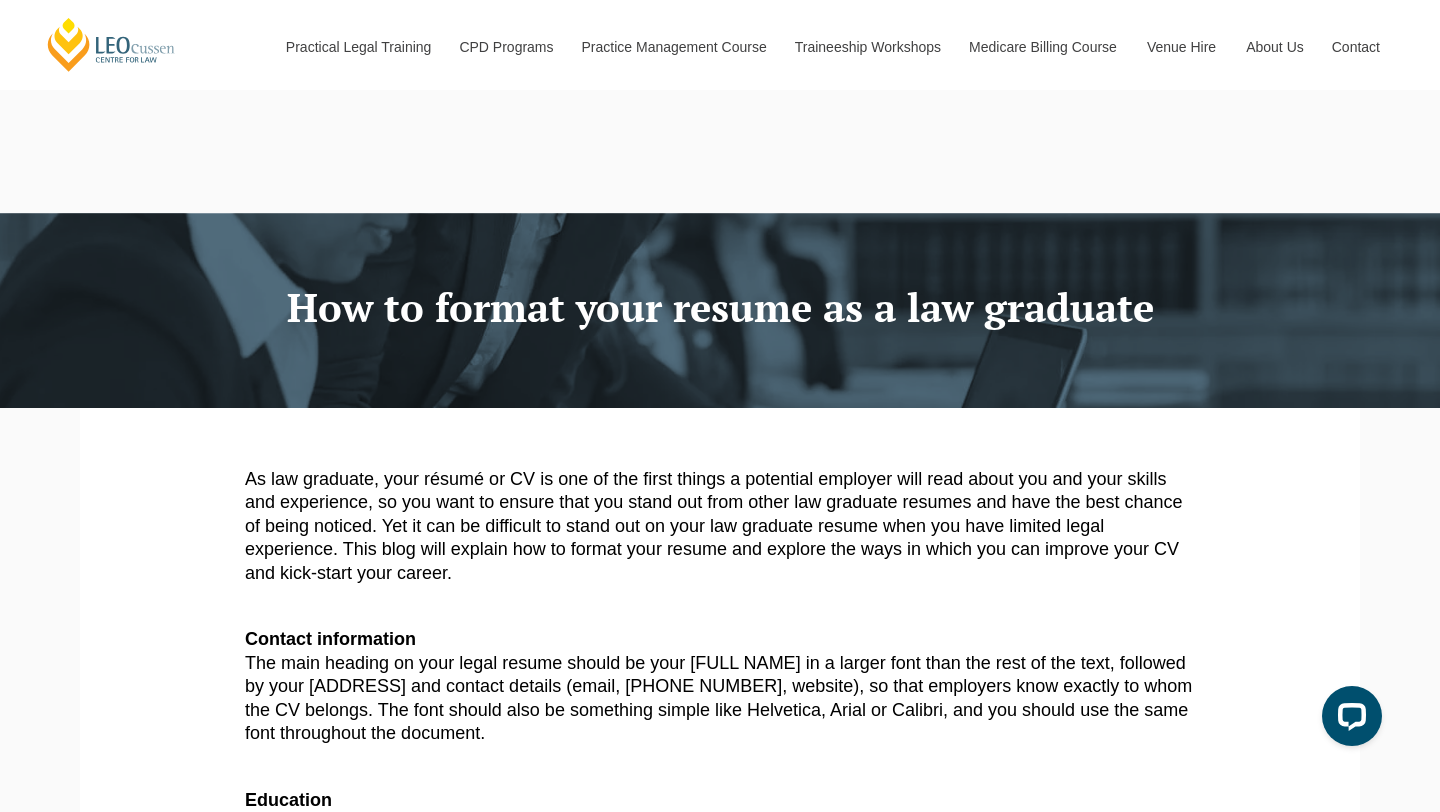 scroll, scrollTop: 100, scrollLeft: 0, axis: vertical 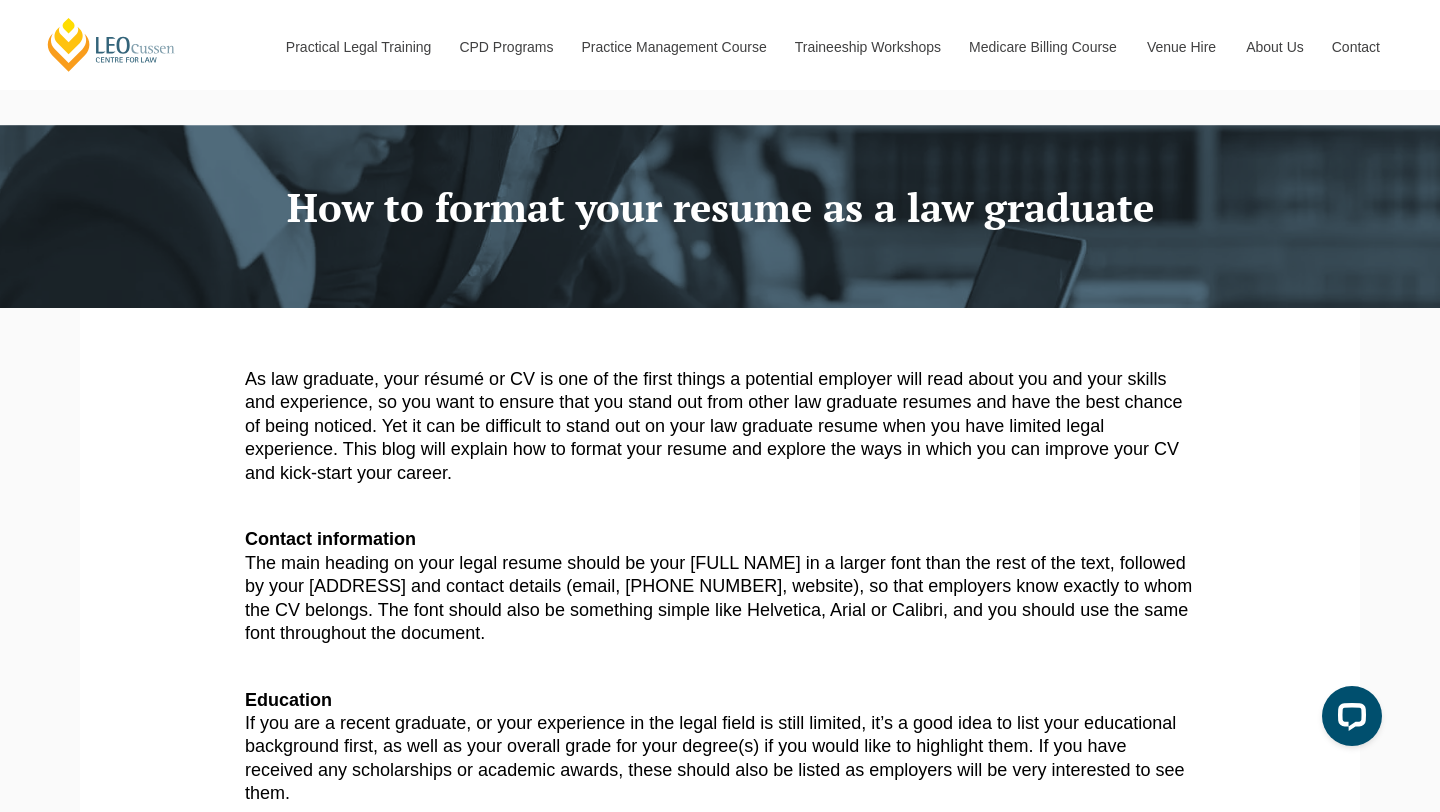 click on "Contact information  The main heading on your legal resume should be your full name in a larger font than the rest of the text, followed by your address and contact details (email, phone number, website), so that employers know exactly to whom the CV belongs. The font should also be something simple like Helvetica, Arial or Calibri, and you should use the same font throughout the document." at bounding box center [720, 586] 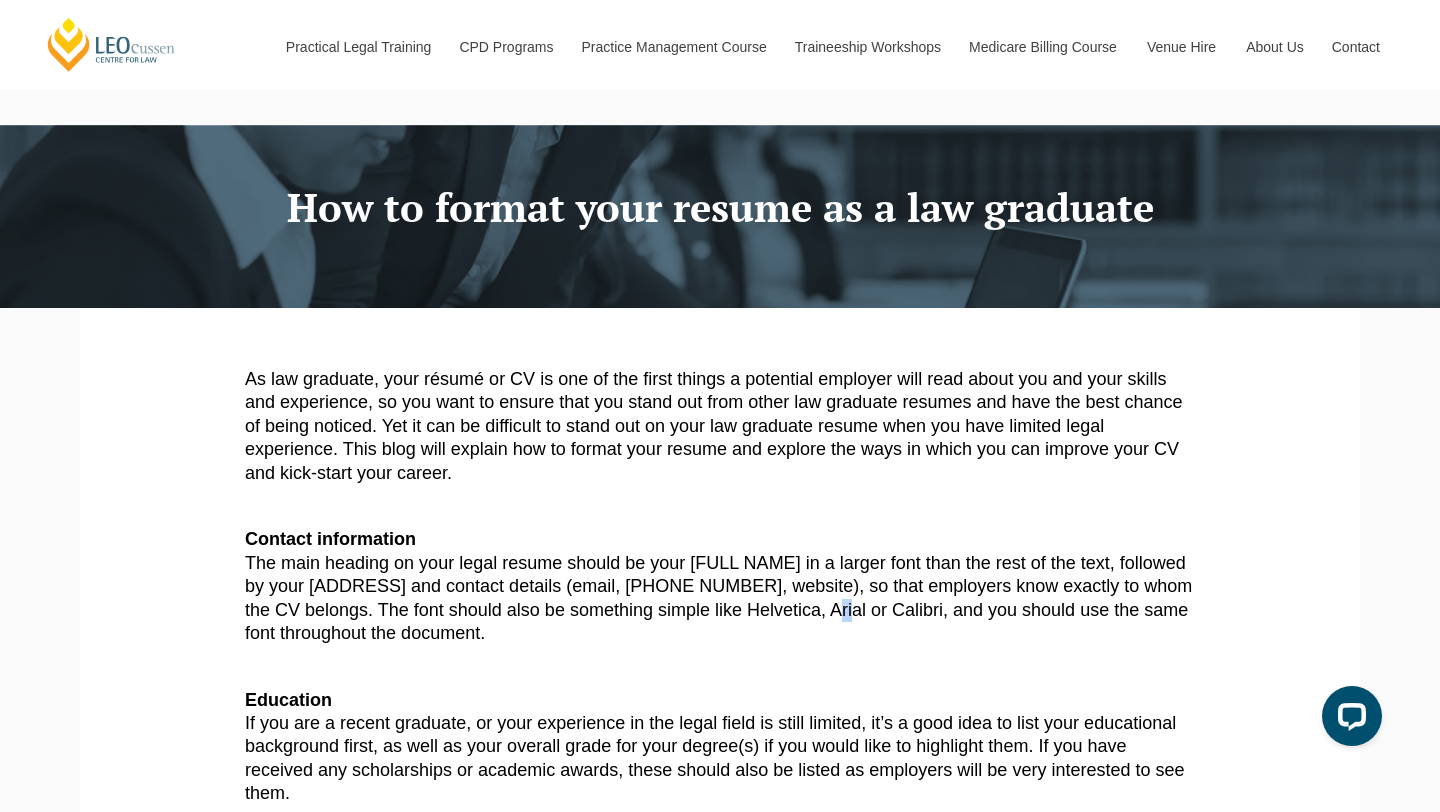 click on "Contact information  The main heading on your legal resume should be your full name in a larger font than the rest of the text, followed by your address and contact details (email, phone number, website), so that employers know exactly to whom the CV belongs. The font should also be something simple like Helvetica, Arial or Calibri, and you should use the same font throughout the document." at bounding box center (720, 586) 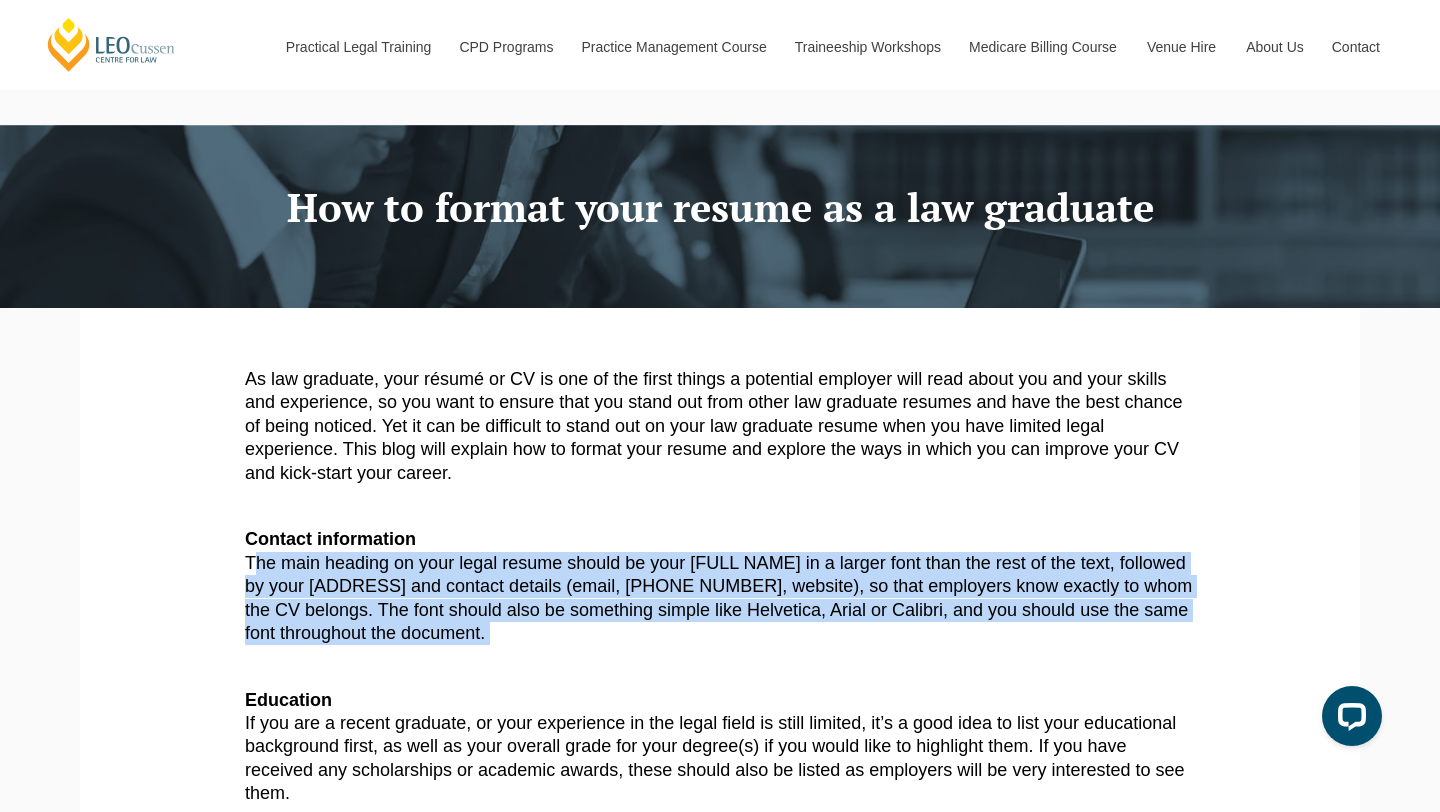click on "Contact information  The main heading on your legal resume should be your full name in a larger font than the rest of the text, followed by your address and contact details (email, phone number, website), so that employers know exactly to whom the CV belongs. The font should also be something simple like Helvetica, Arial or Calibri, and you should use the same font throughout the document." at bounding box center [720, 586] 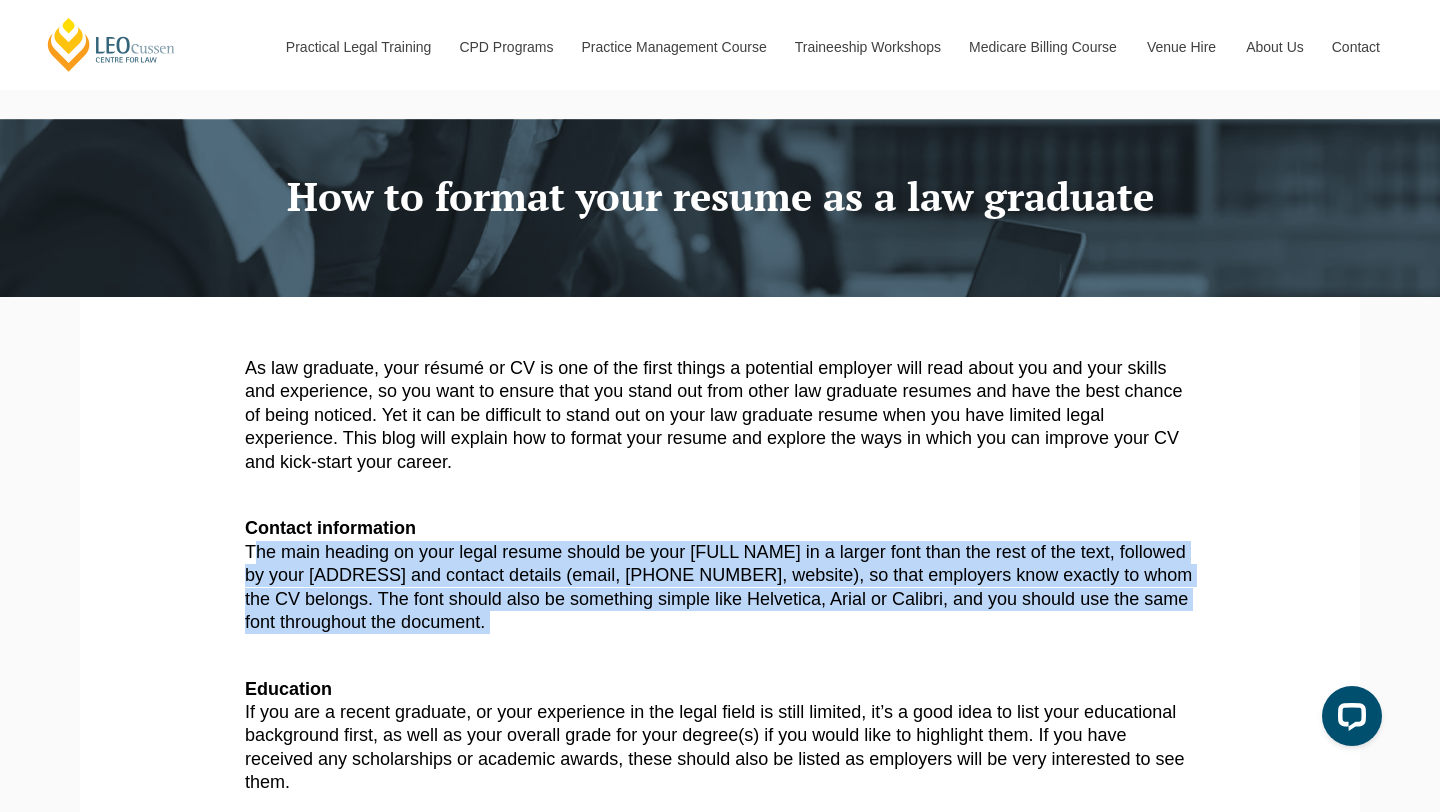 scroll, scrollTop: 115, scrollLeft: 0, axis: vertical 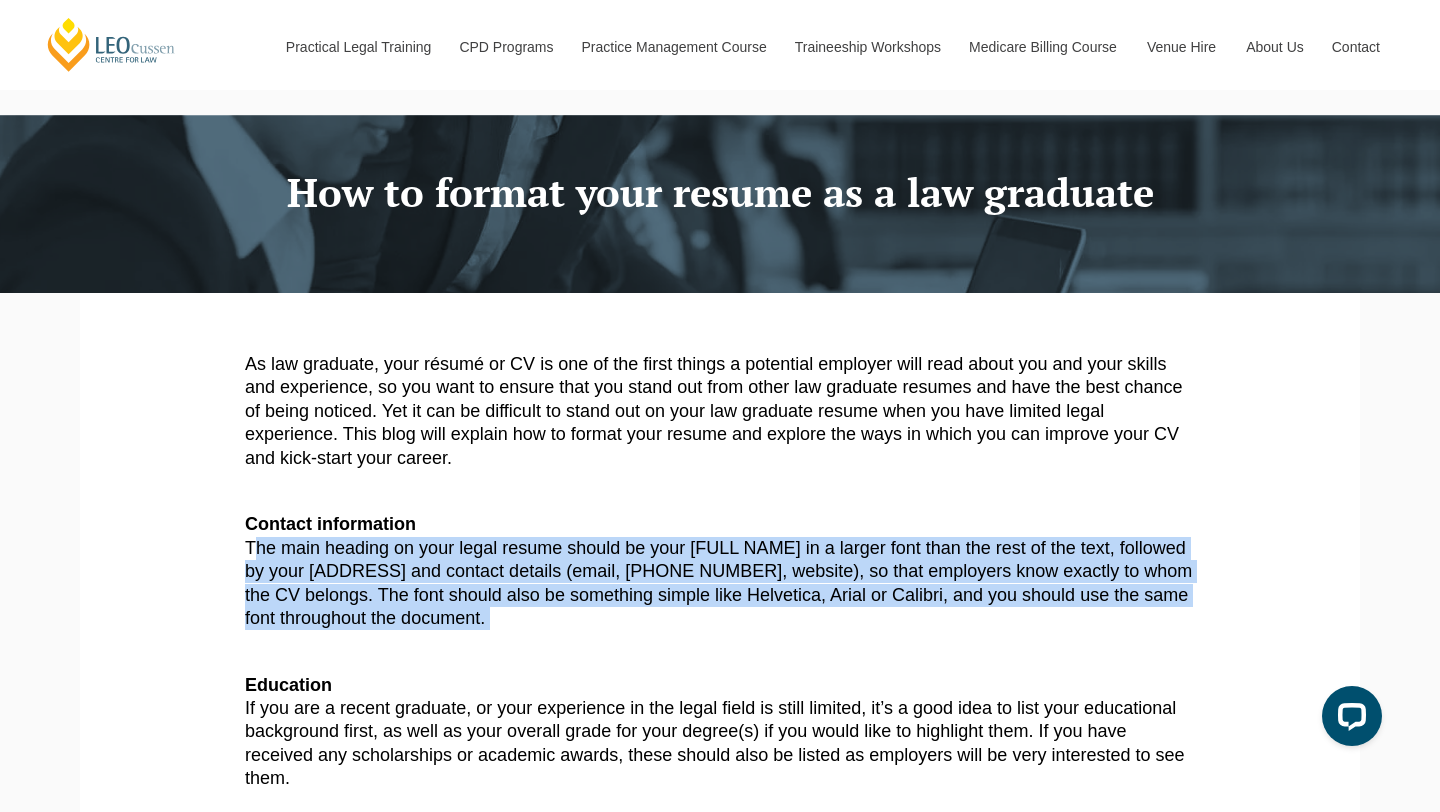 click on "Contact information  The main heading on your legal resume should be your full name in a larger font than the rest of the text, followed by your address and contact details (email, phone number, website), so that employers know exactly to whom the CV belongs. The font should also be something simple like Helvetica, Arial or Calibri, and you should use the same font throughout the document." at bounding box center (720, 571) 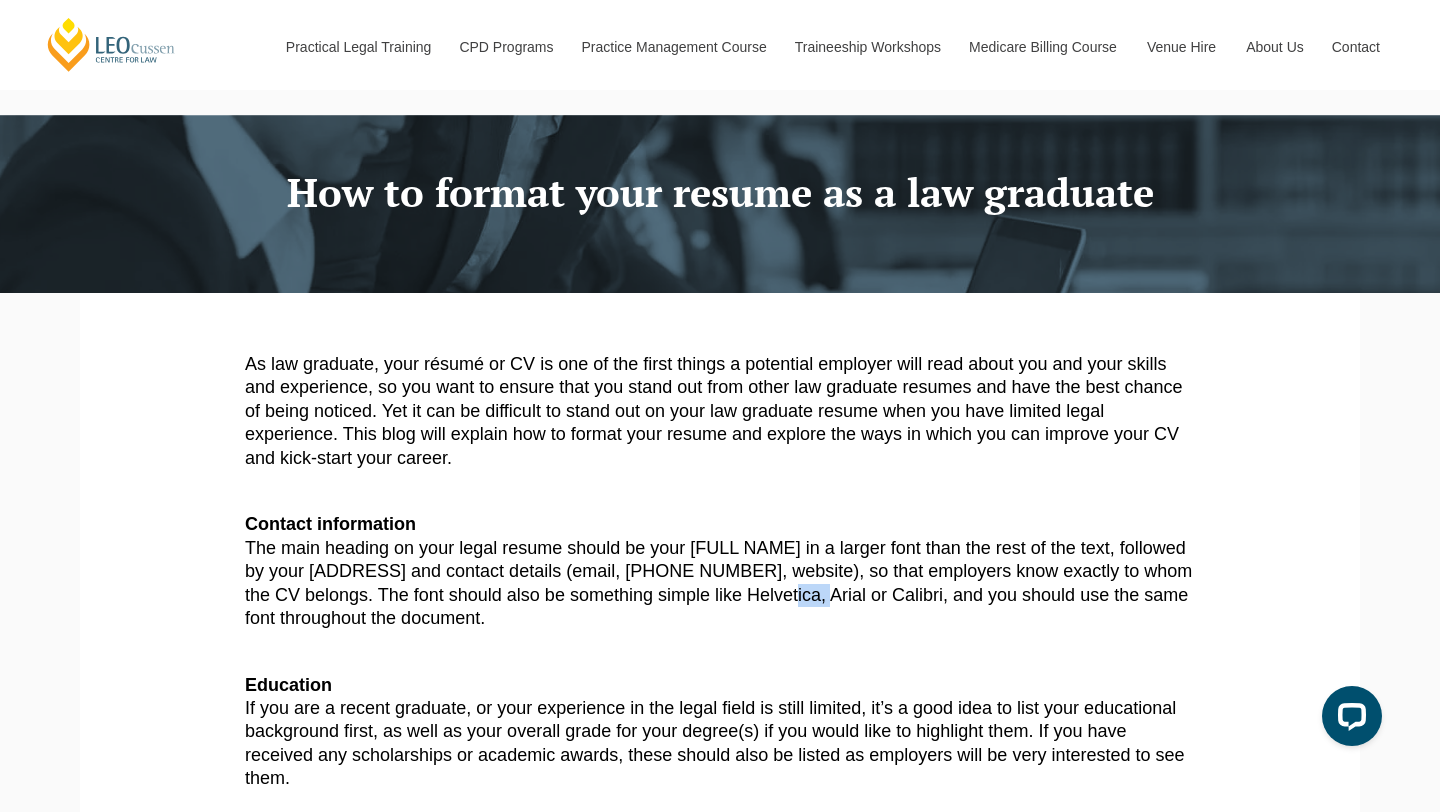 click on "Contact information  The main heading on your legal resume should be your full name in a larger font than the rest of the text, followed by your address and contact details (email, phone number, website), so that employers know exactly to whom the CV belongs. The font should also be something simple like Helvetica, Arial or Calibri, and you should use the same font throughout the document." at bounding box center (720, 571) 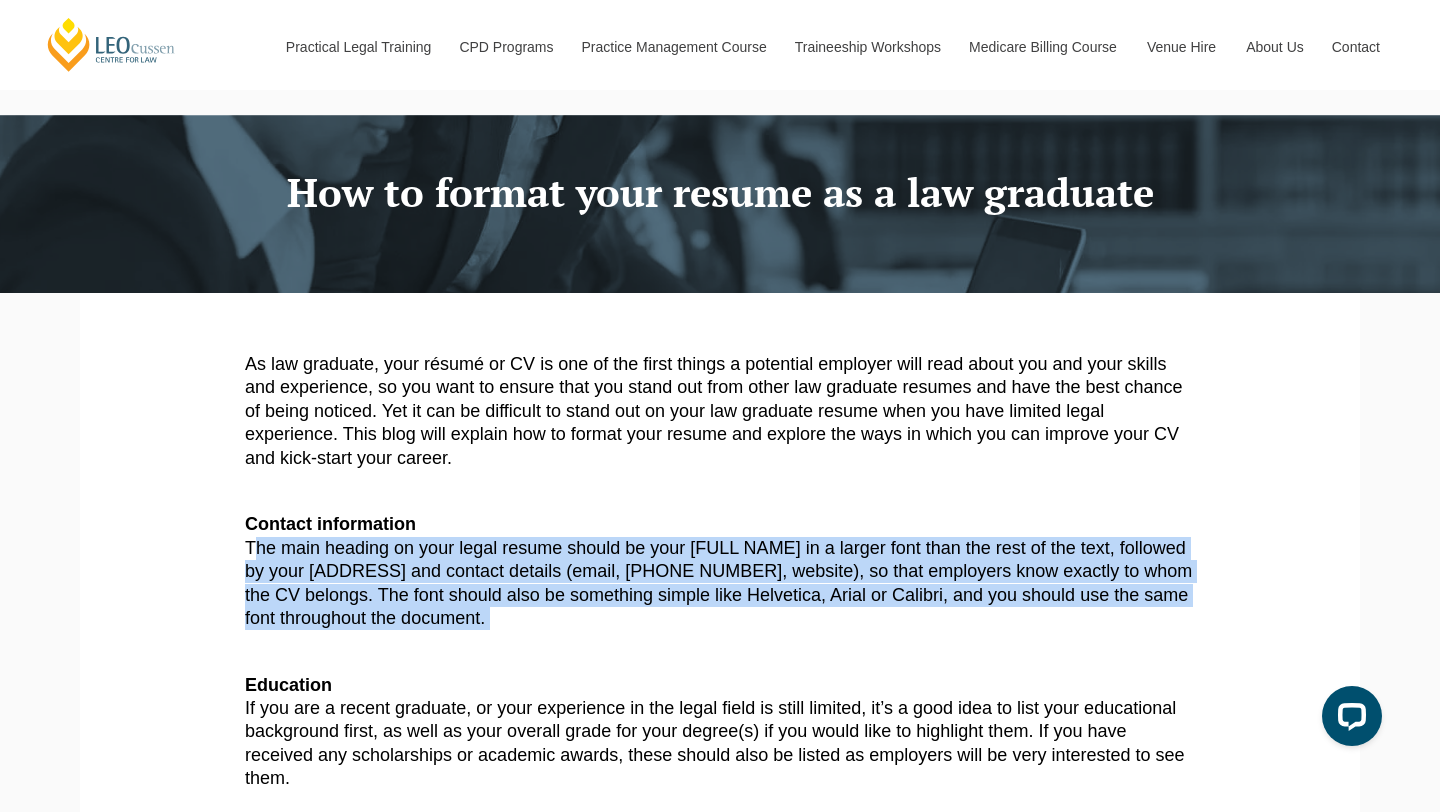 click on "Contact information  The main heading on your legal resume should be your full name in a larger font than the rest of the text, followed by your address and contact details (email, phone number, website), so that employers know exactly to whom the CV belongs. The font should also be something simple like Helvetica, Arial or Calibri, and you should use the same font throughout the document." at bounding box center (720, 571) 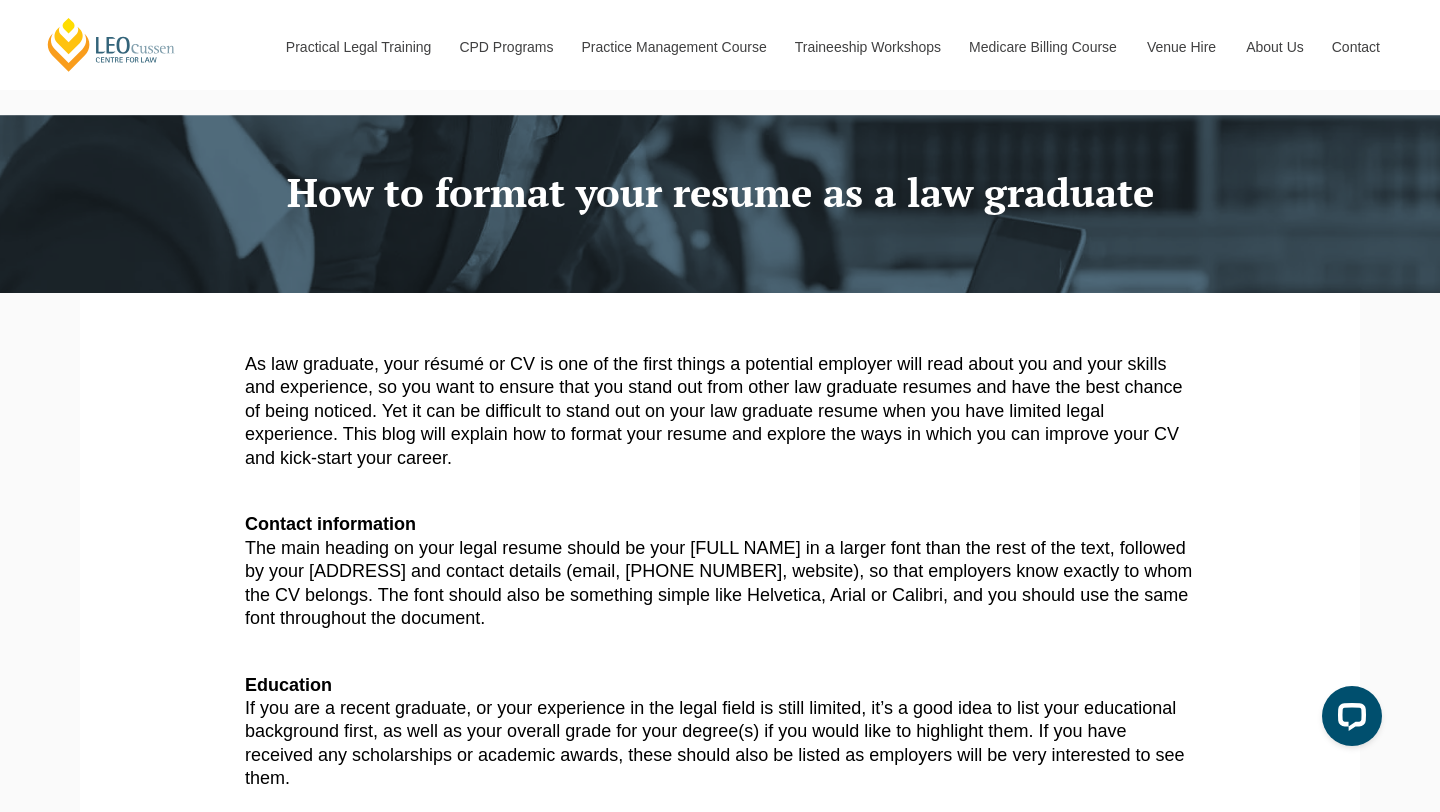 click on "Education  If you are a recent graduate, or your experience in the legal field is still limited, it’s a good idea to list your educational background first, as well as your overall grade for your degree(s) if you would like to highlight them. If you have received any scholarships or academic awards, these should also be listed as employers will be very interested to see them." at bounding box center (720, 732) 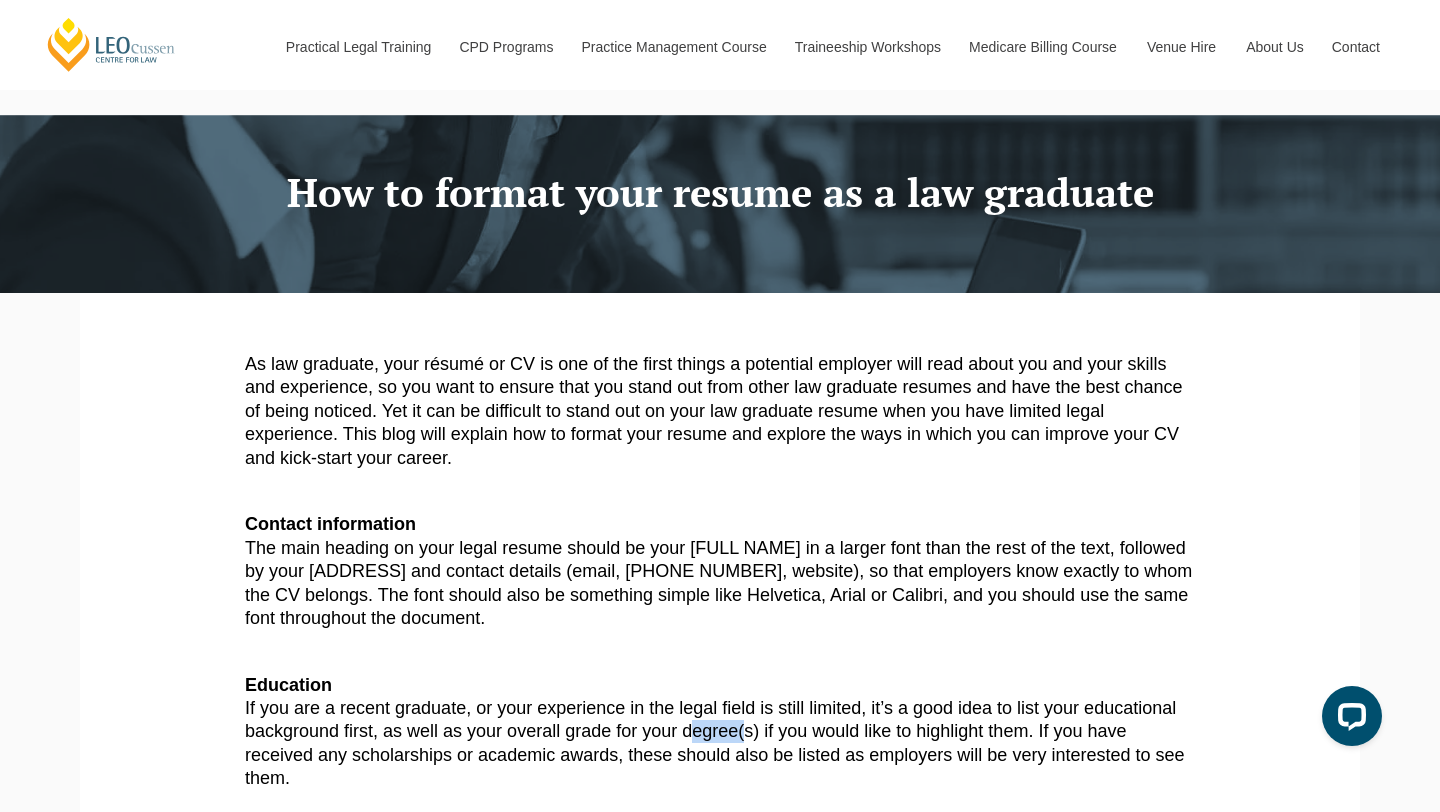 click on "Education  If you are a recent graduate, or your experience in the legal field is still limited, it’s a good idea to list your educational background first, as well as your overall grade for your degree(s) if you would like to highlight them. If you have received any scholarships or academic awards, these should also be listed as employers will be very interested to see them." at bounding box center [720, 732] 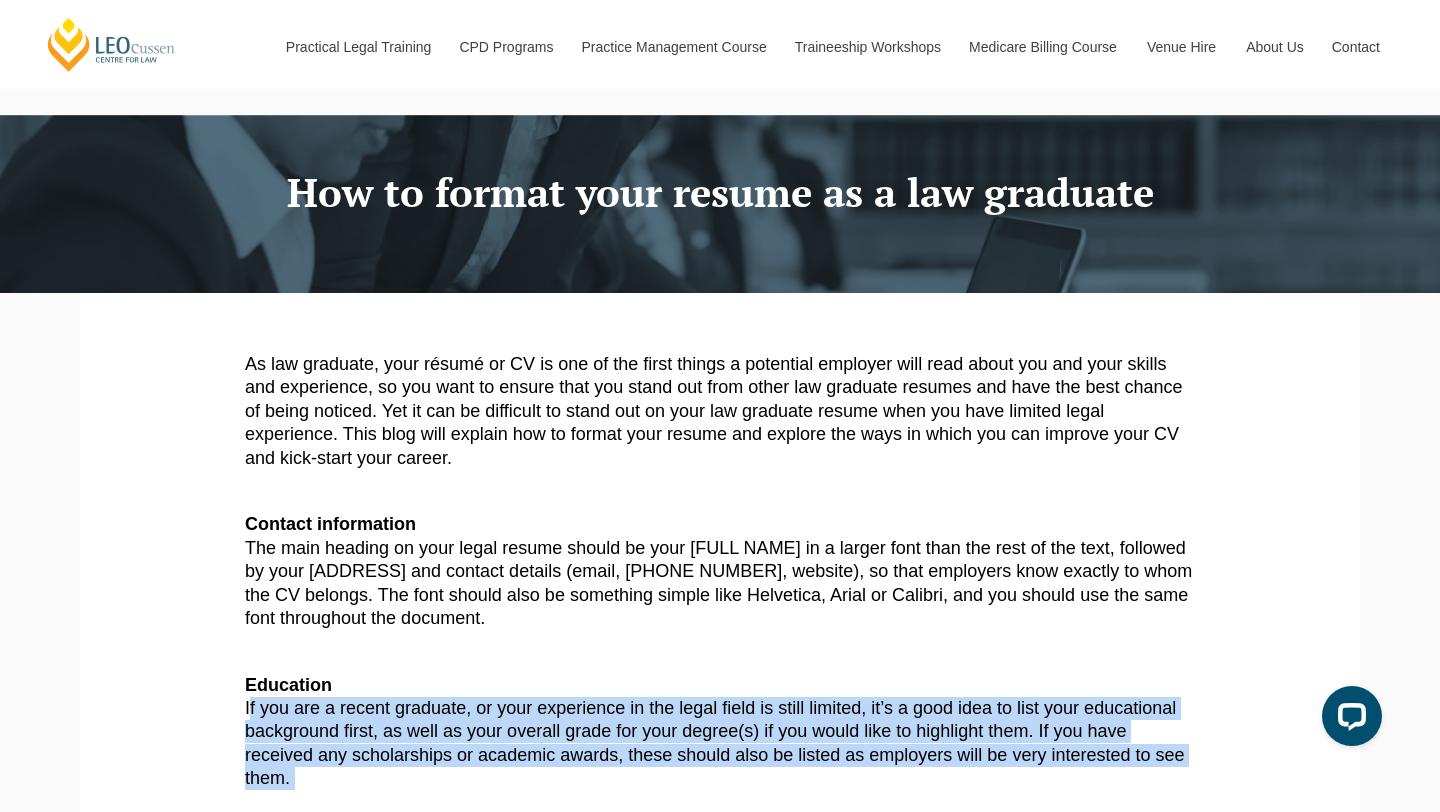 click on "Education  If you are a recent graduate, or your experience in the legal field is still limited, it’s a good idea to list your educational background first, as well as your overall grade for your degree(s) if you would like to highlight them. If you have received any scholarships or academic awards, these should also be listed as employers will be very interested to see them." at bounding box center [720, 732] 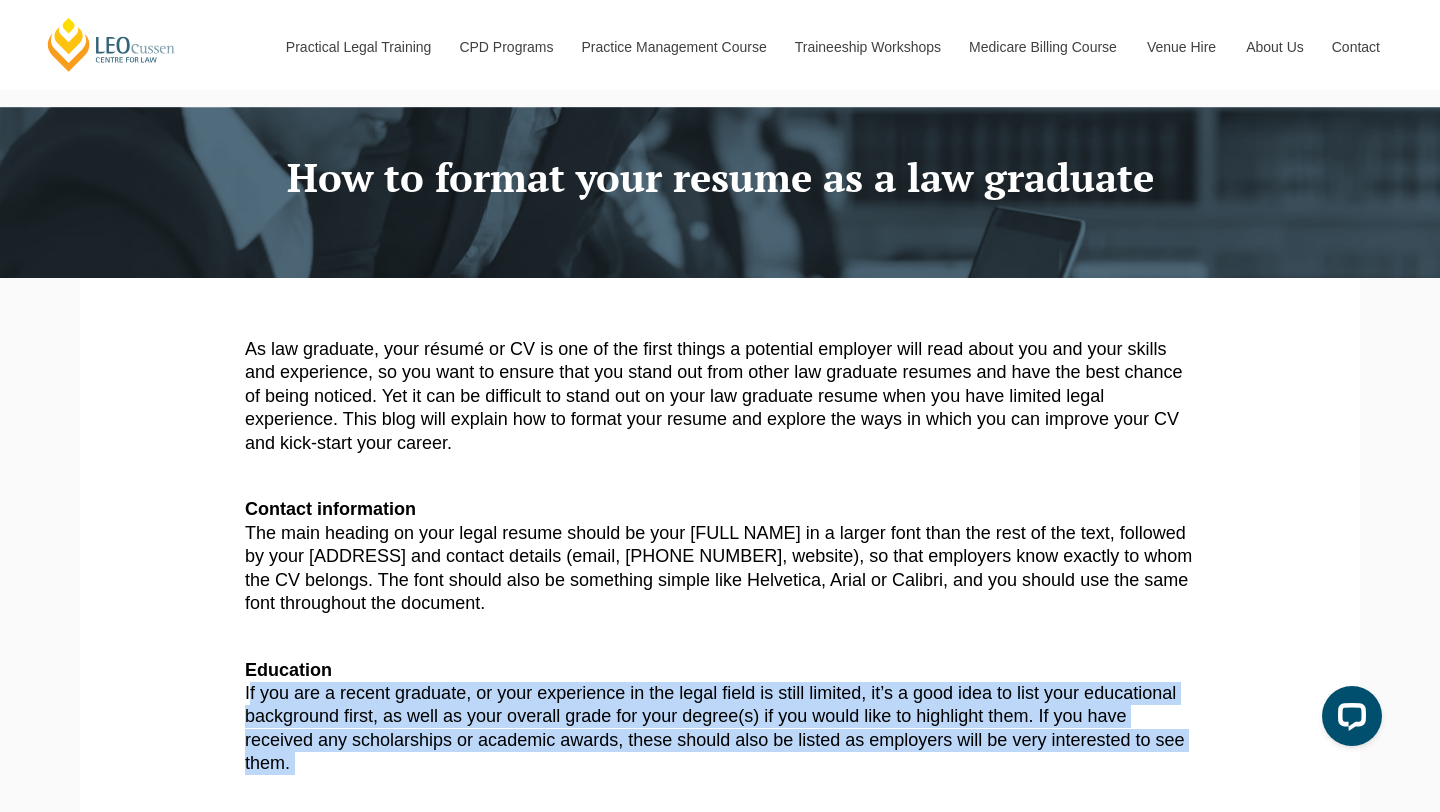 scroll, scrollTop: 137, scrollLeft: 0, axis: vertical 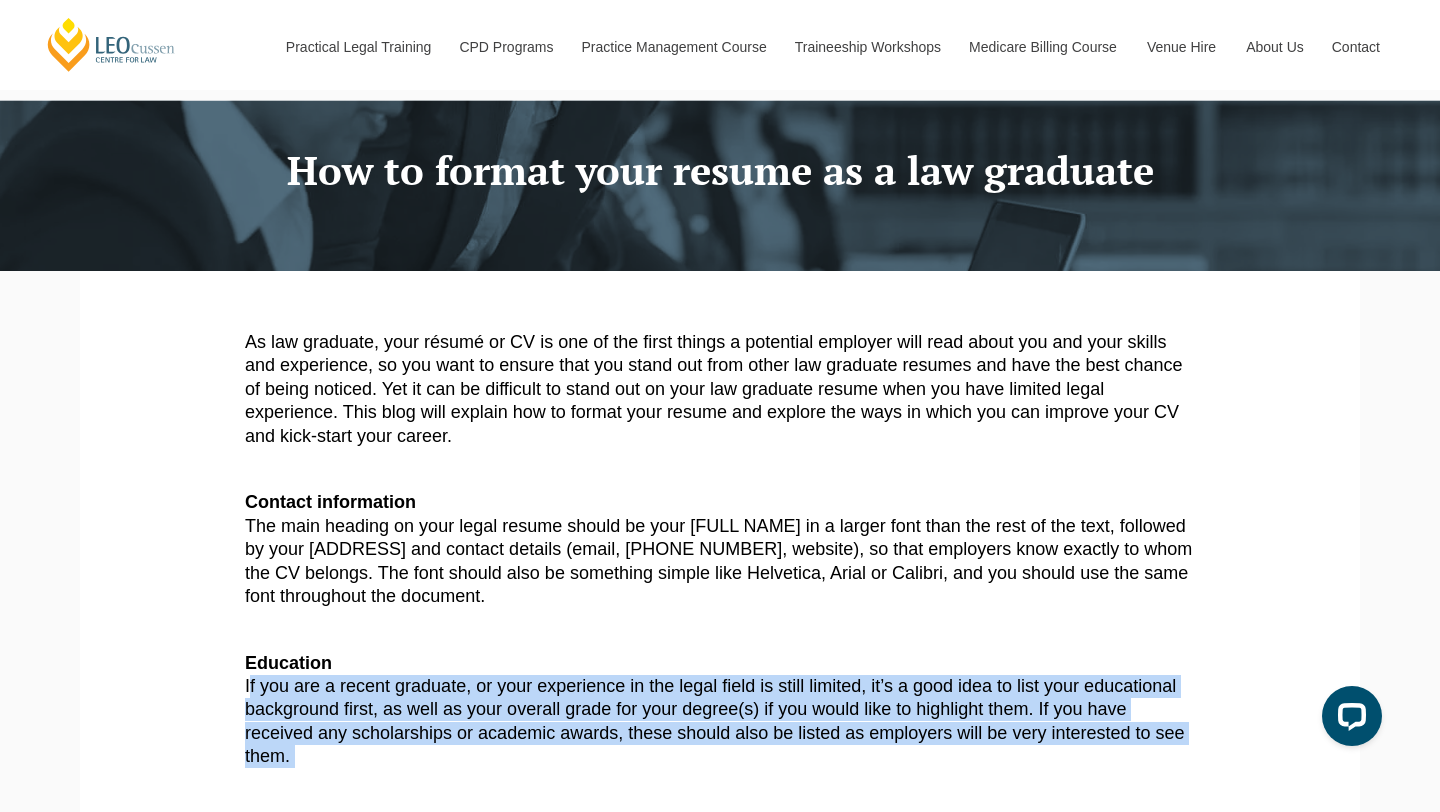 click on "Education  If you are a recent graduate, or your experience in the legal field is still limited, it’s a good idea to list your educational background first, as well as your overall grade for your degree(s) if you would like to highlight them. If you have received any scholarships or academic awards, these should also be listed as employers will be very interested to see them." at bounding box center [720, 710] 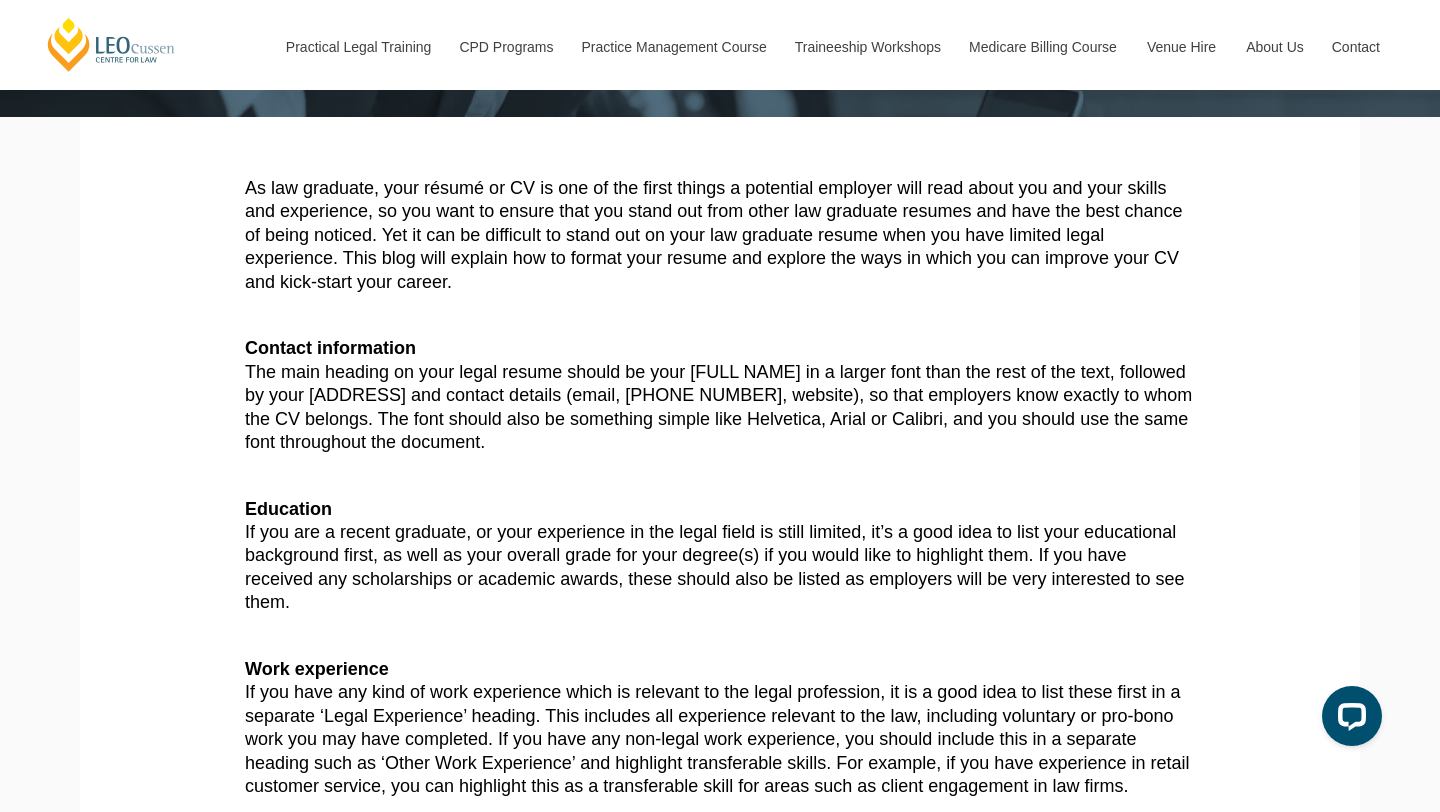 scroll, scrollTop: 307, scrollLeft: 0, axis: vertical 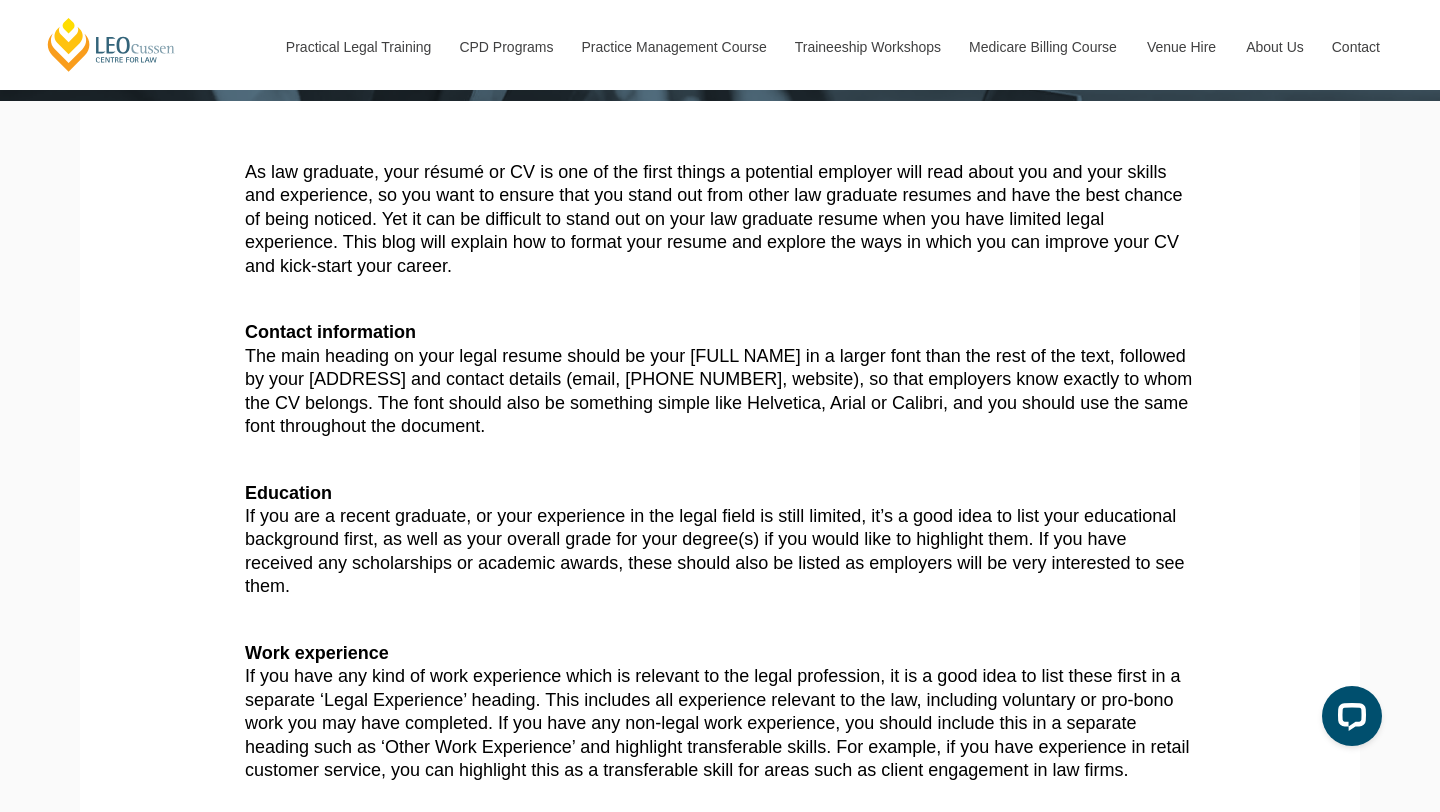 click on "Work experience  If you have any kind of work experience which is relevant to the legal profession, it is a good idea to list these first in a separate ‘Legal Experience’ heading. This includes all experience relevant to the law, including voluntary or pro-bono work you may have completed. If you have any non-legal work experience, you should include this in a separate heading such as ‘Other Work Experience’ and highlight transferable skills. For example, if you have experience in retail customer service, you can highlight this as a transferable skill for areas such as client engagement in law firms." at bounding box center [720, 712] 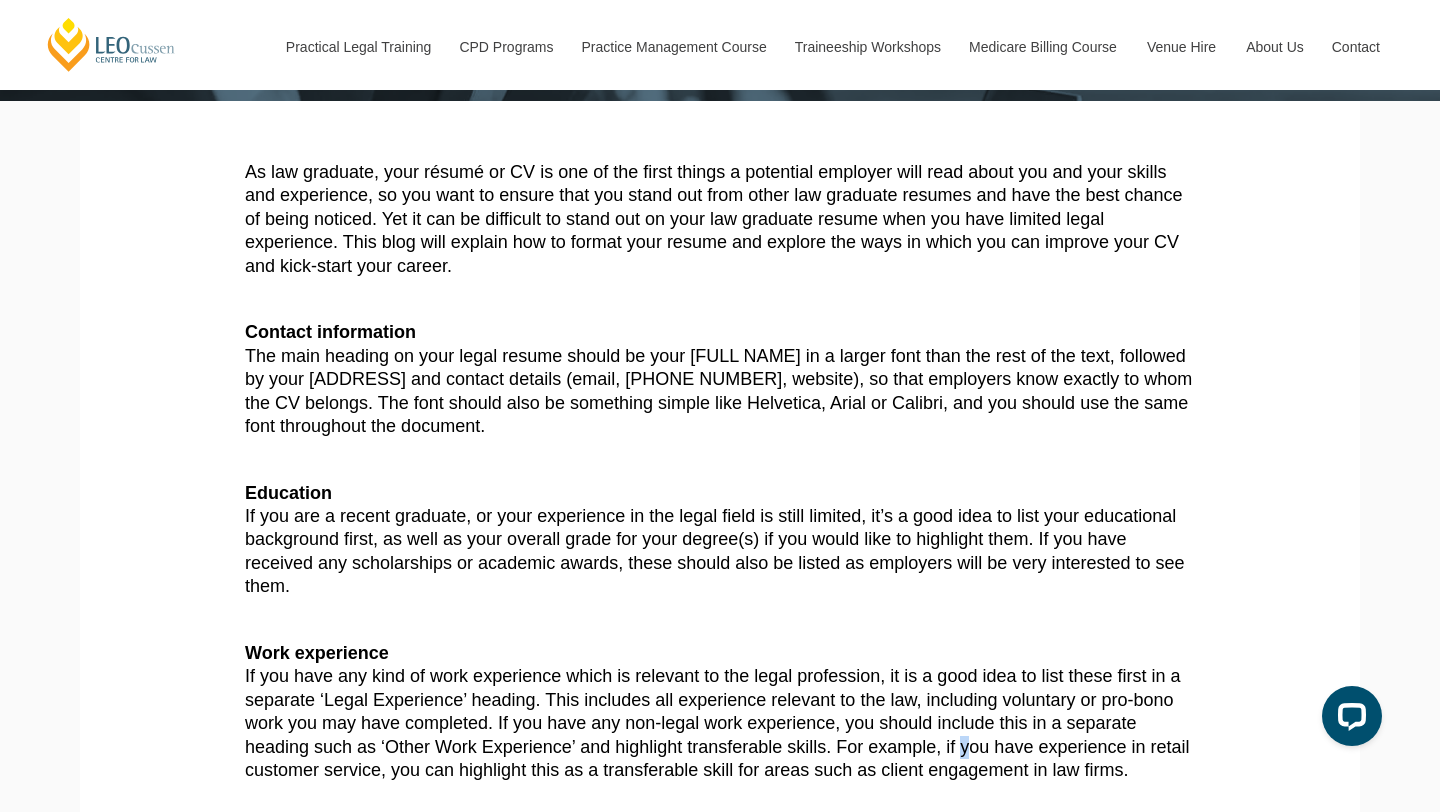 click on "Work experience  If you have any kind of work experience which is relevant to the legal profession, it is a good idea to list these first in a separate ‘Legal Experience’ heading. This includes all experience relevant to the law, including voluntary or pro-bono work you may have completed. If you have any non-legal work experience, you should include this in a separate heading such as ‘Other Work Experience’ and highlight transferable skills. For example, if you have experience in retail customer service, you can highlight this as a transferable skill for areas such as client engagement in law firms." at bounding box center [720, 712] 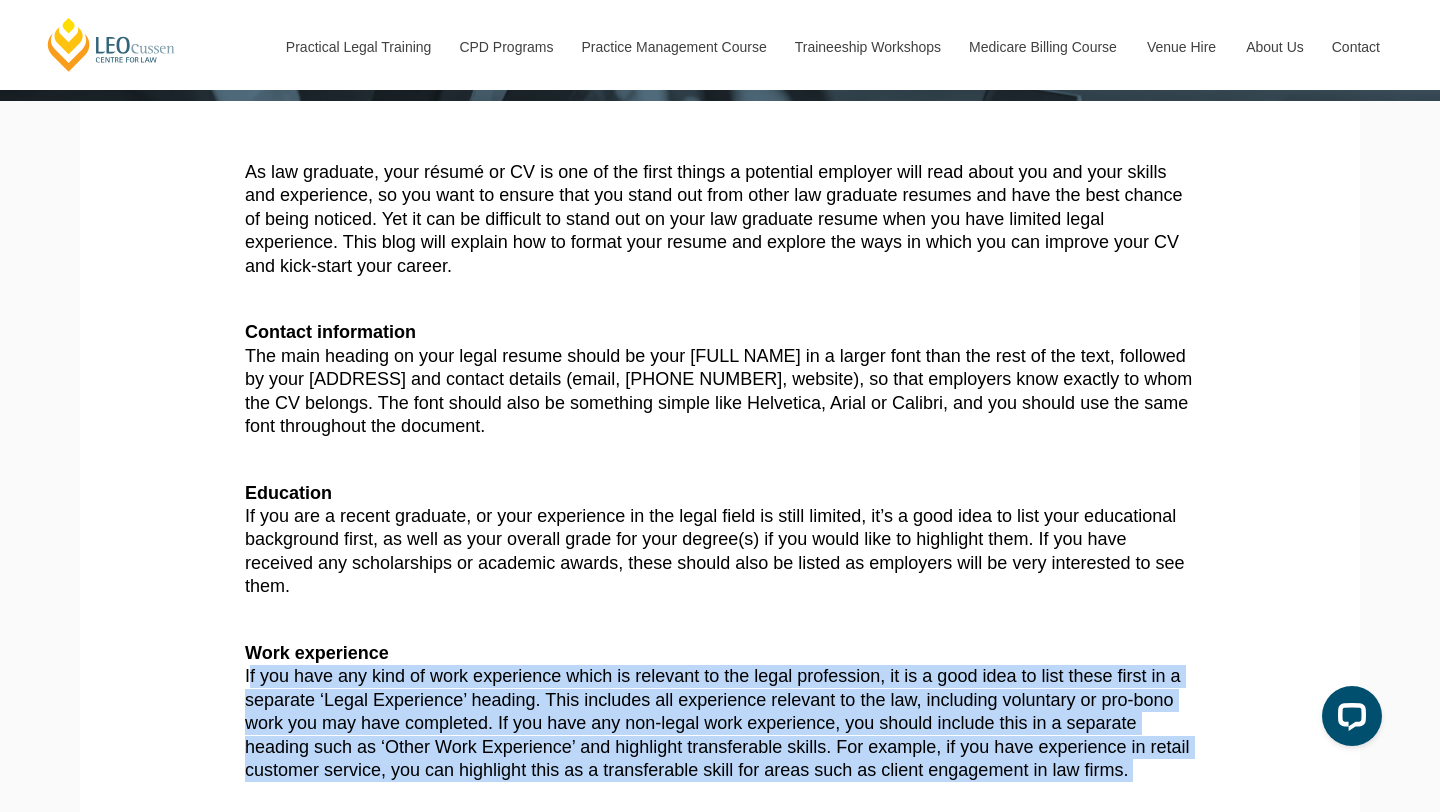 click on "Work experience  If you have any kind of work experience which is relevant to the legal profession, it is a good idea to list these first in a separate ‘Legal Experience’ heading. This includes all experience relevant to the law, including voluntary or pro-bono work you may have completed. If you have any non-legal work experience, you should include this in a separate heading such as ‘Other Work Experience’ and highlight transferable skills. For example, if you have experience in retail customer service, you can highlight this as a transferable skill for areas such as client engagement in law firms." at bounding box center (720, 712) 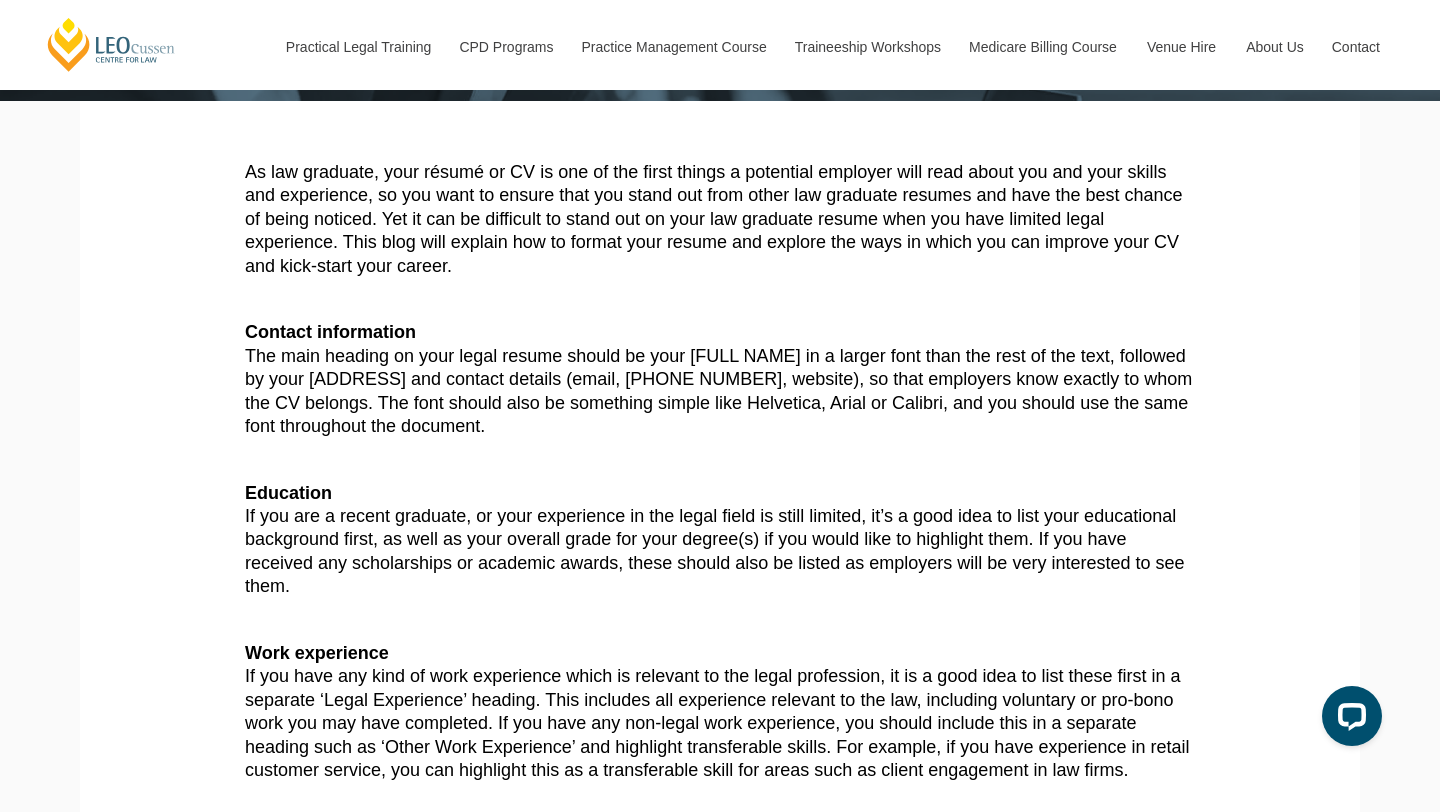 click on "Education  If you are a recent graduate, or your experience in the legal field is still limited, it’s a good idea to list your educational background first, as well as your overall grade for your degree(s) if you would like to highlight them. If you have received any scholarships or academic awards, these should also be listed as employers will be very interested to see them." at bounding box center (720, 540) 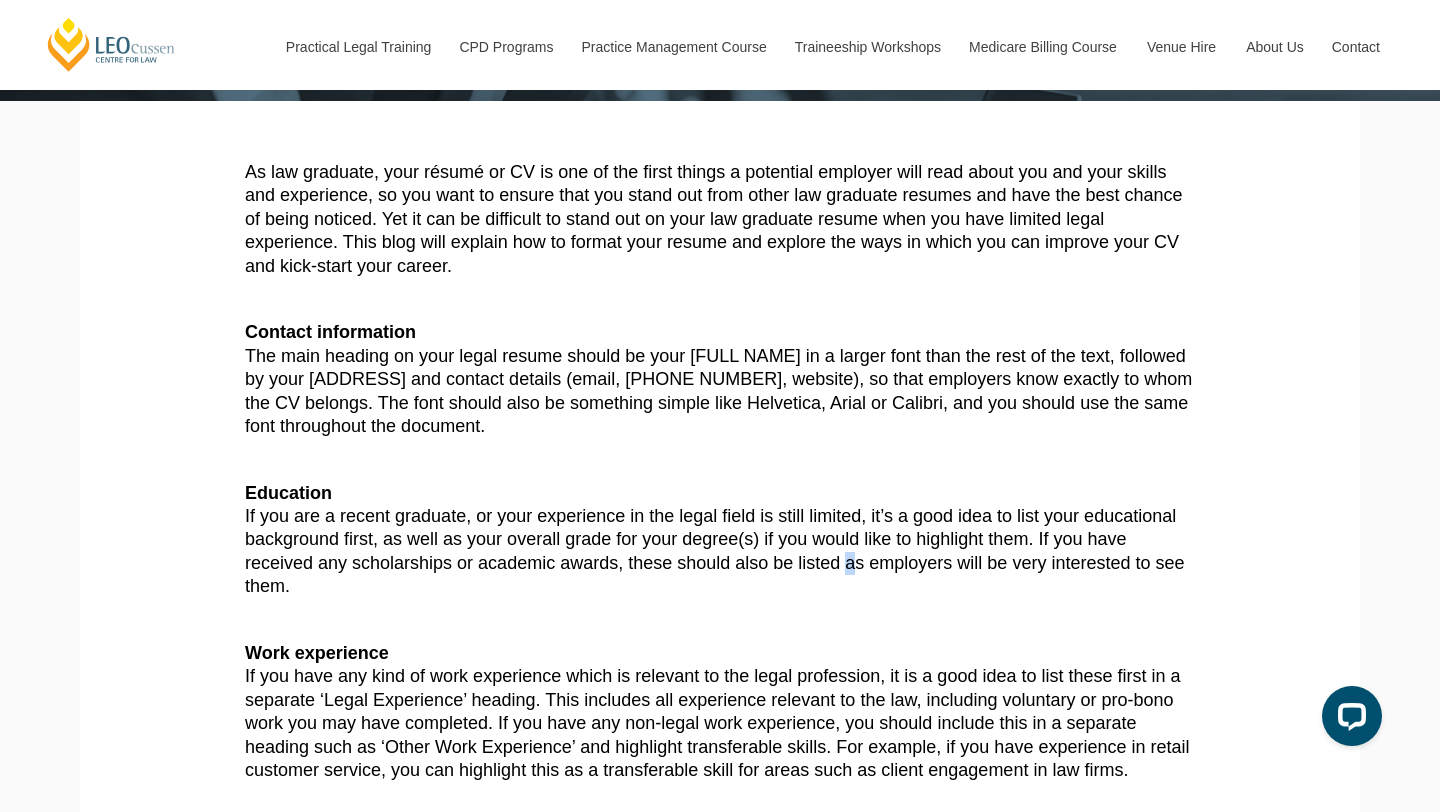 click on "Education  If you are a recent graduate, or your experience in the legal field is still limited, it’s a good idea to list your educational background first, as well as your overall grade for your degree(s) if you would like to highlight them. If you have received any scholarships or academic awards, these should also be listed as employers will be very interested to see them." at bounding box center (720, 540) 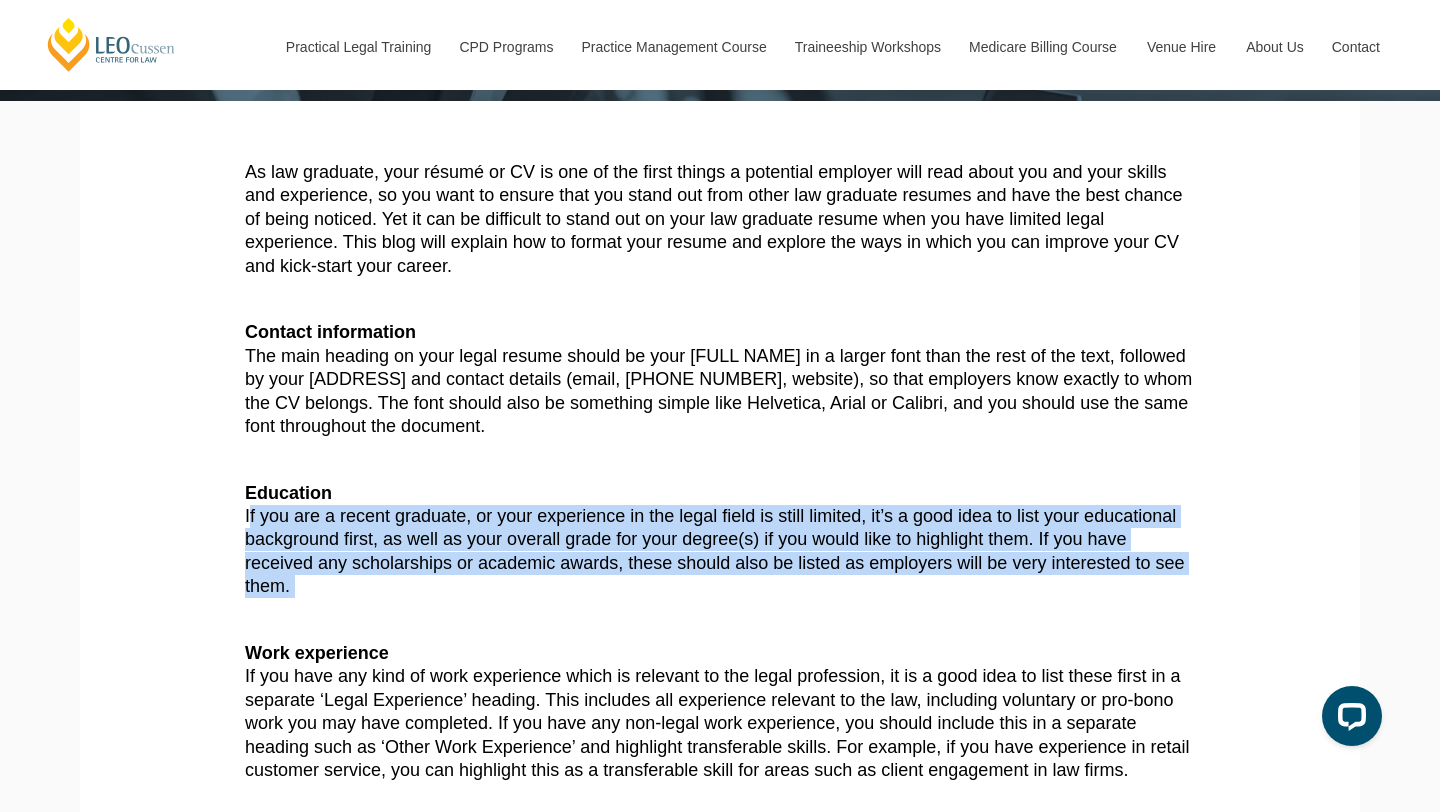 click on "Education  If you are a recent graduate, or your experience in the legal field is still limited, it’s a good idea to list your educational background first, as well as your overall grade for your degree(s) if you would like to highlight them. If you have received any scholarships or academic awards, these should also be listed as employers will be very interested to see them." at bounding box center [720, 540] 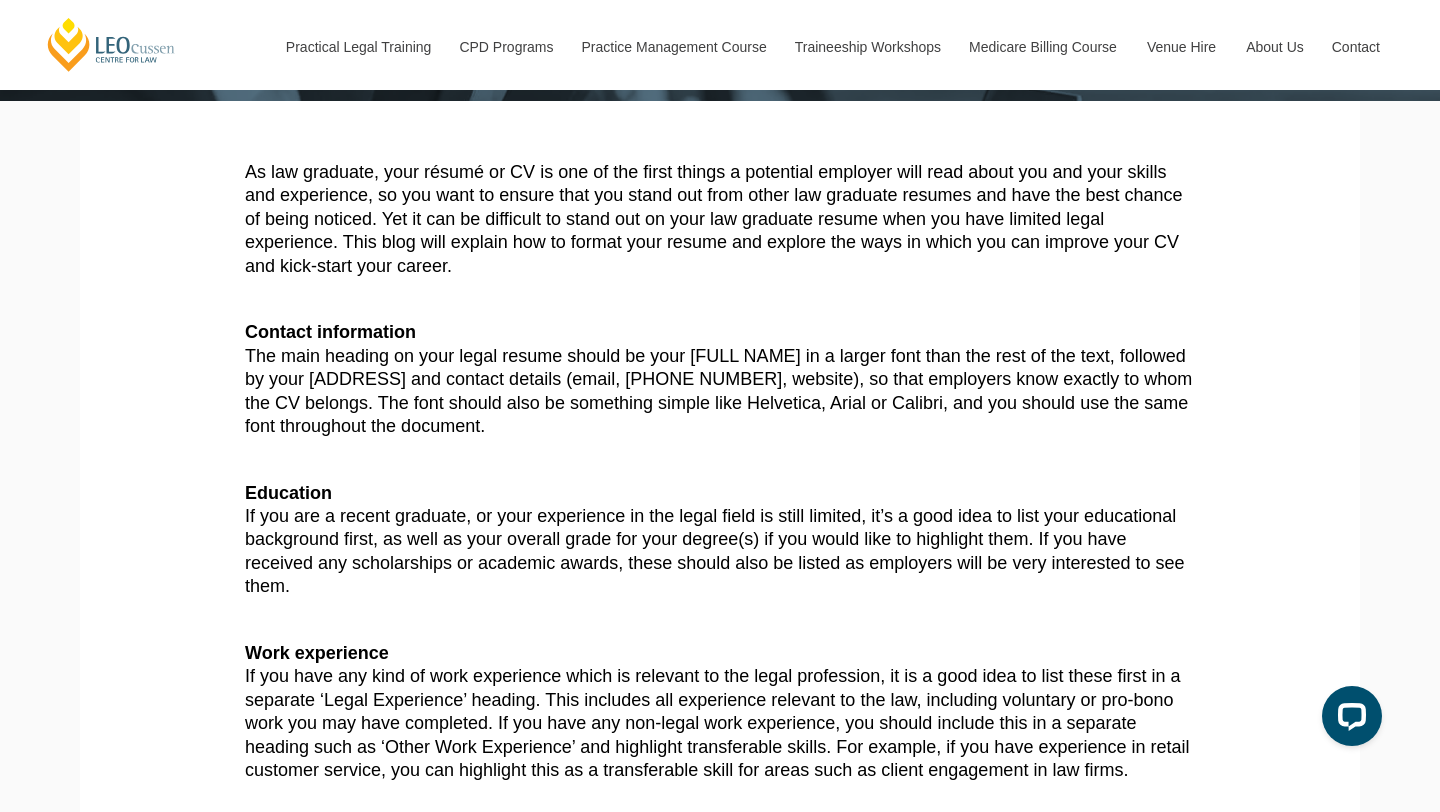 click on "Education  If you are a recent graduate, or your experience in the legal field is still limited, it’s a good idea to list your educational background first, as well as your overall grade for your degree(s) if you would like to highlight them. If you have received any scholarships or academic awards, these should also be listed as employers will be very interested to see them." at bounding box center (720, 540) 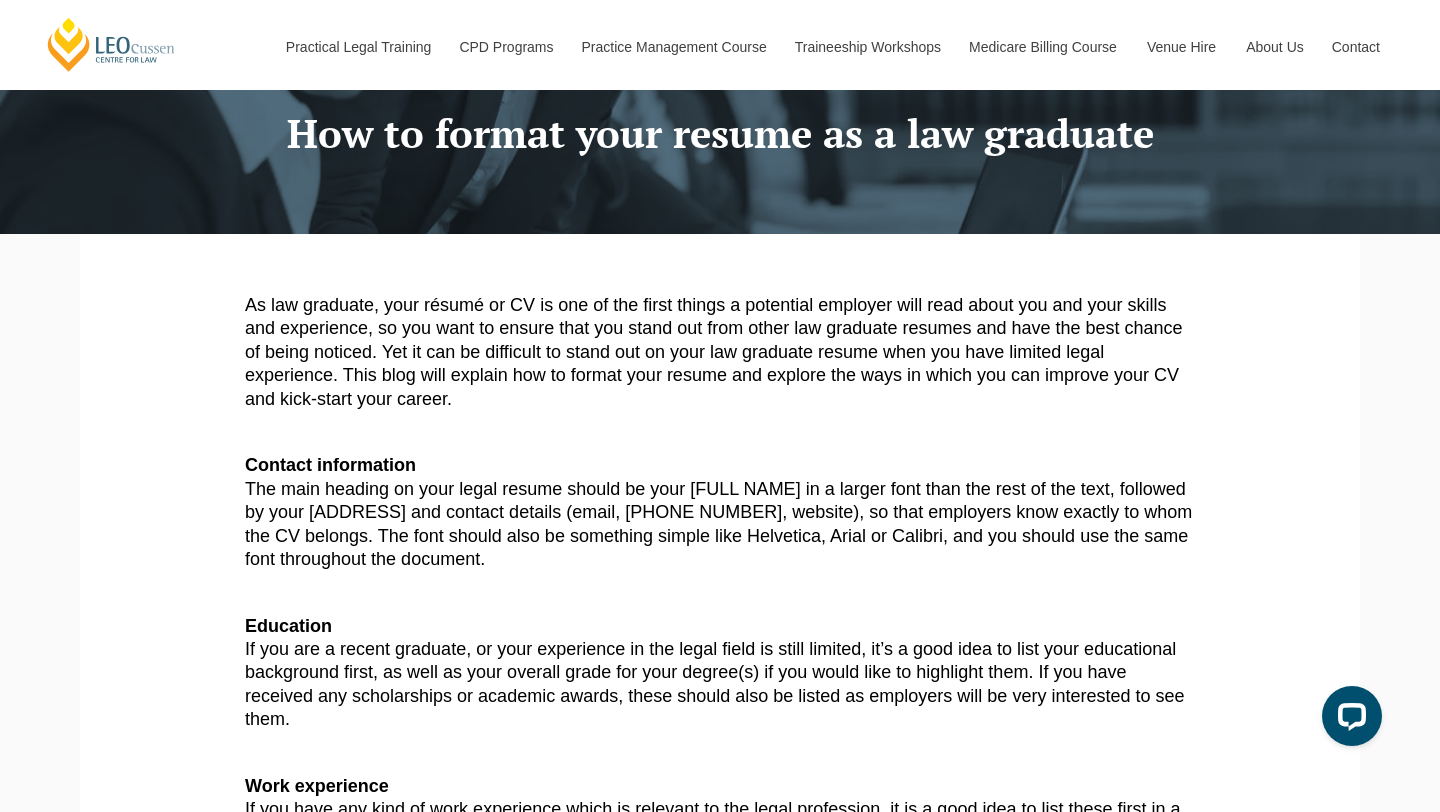 scroll, scrollTop: 0, scrollLeft: 0, axis: both 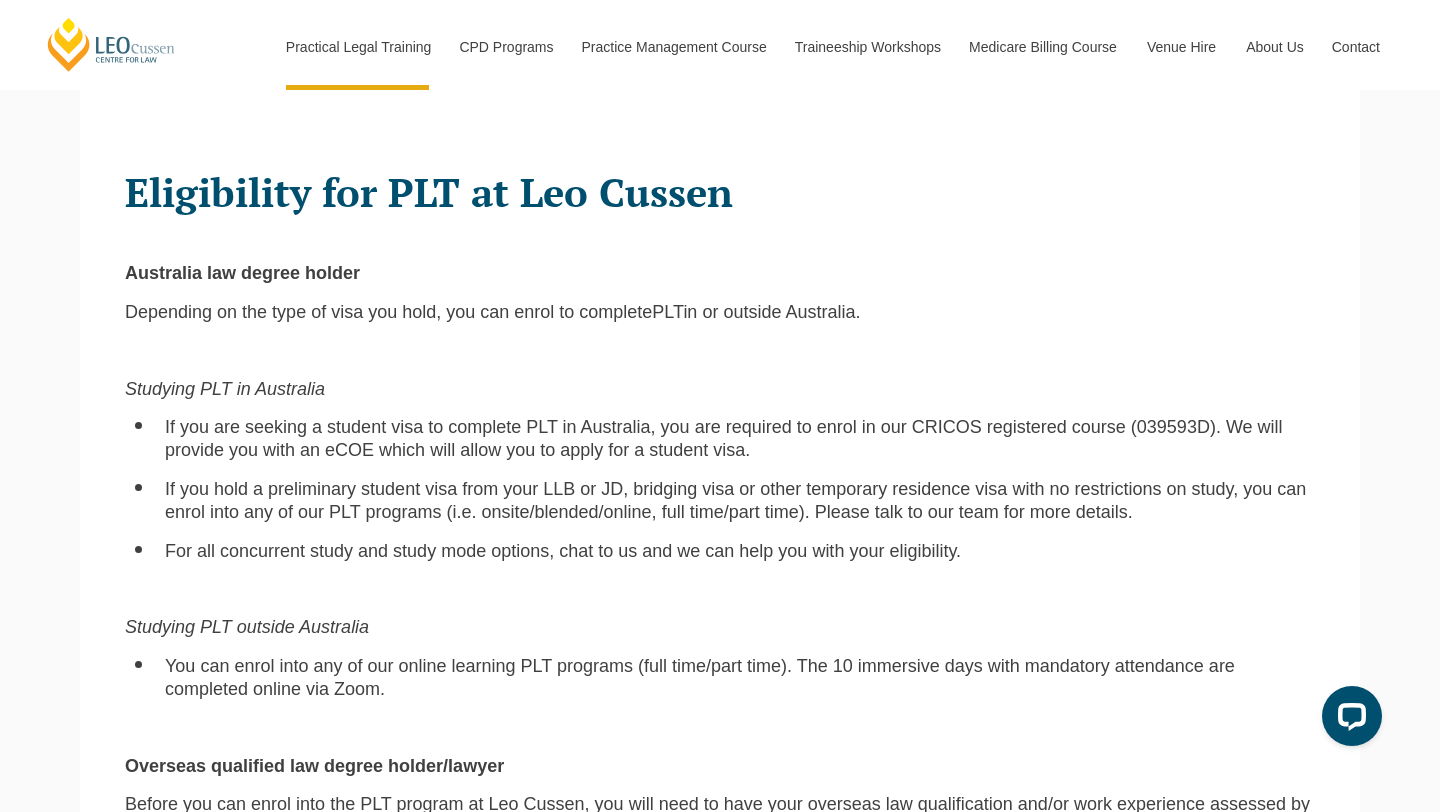 click on "If you are seeking a student visa to complete PLT in Australia, you are required to enrol in our CRICOS registered course (039593D). We will provide you with an eCOE which will allow you to apply for a student visa." at bounding box center [724, 438] 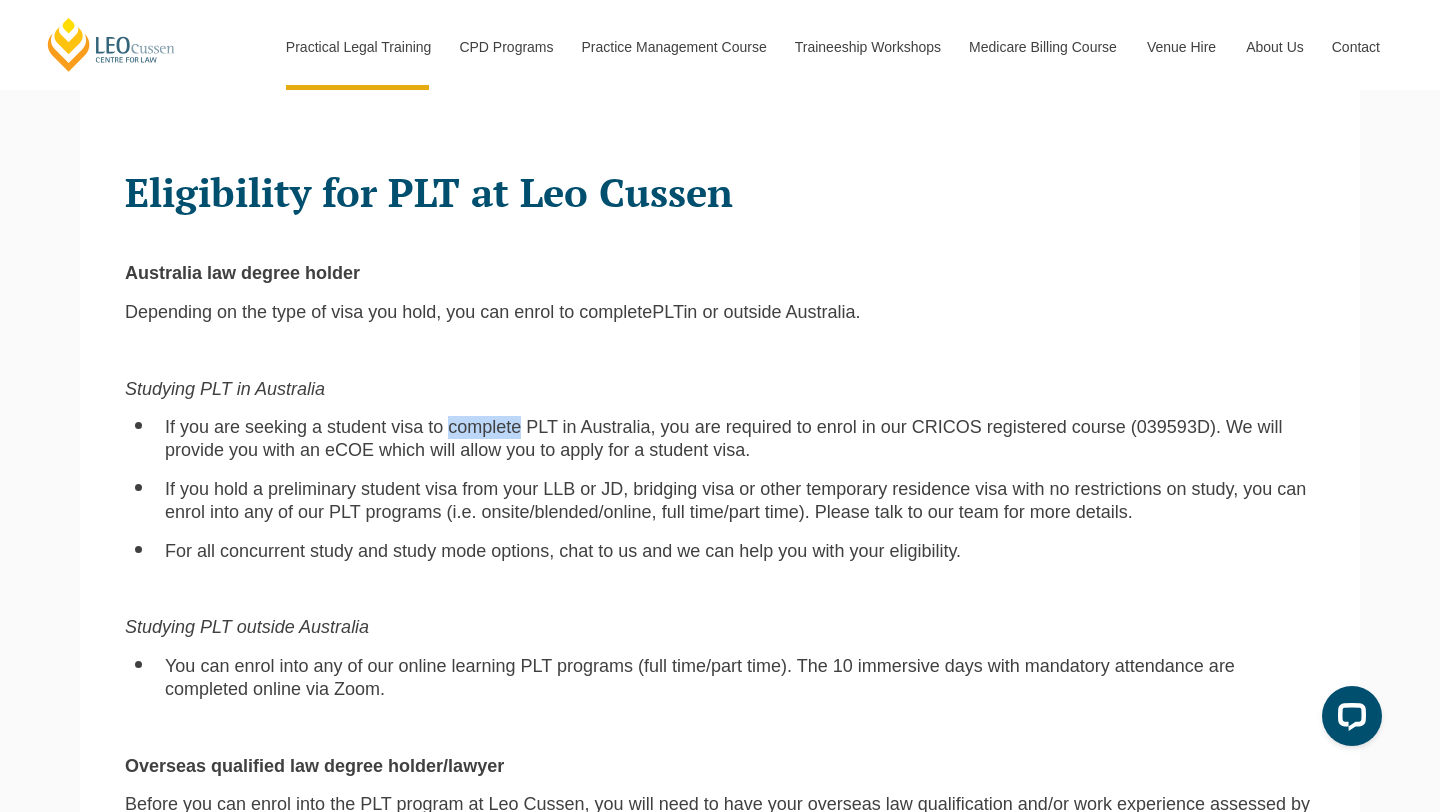 click on "If you are seeking a student visa to complete PLT in Australia, you are required to enrol in our CRICOS registered course (039593D). We will provide you with an eCOE which will allow you to apply for a student visa." at bounding box center [724, 438] 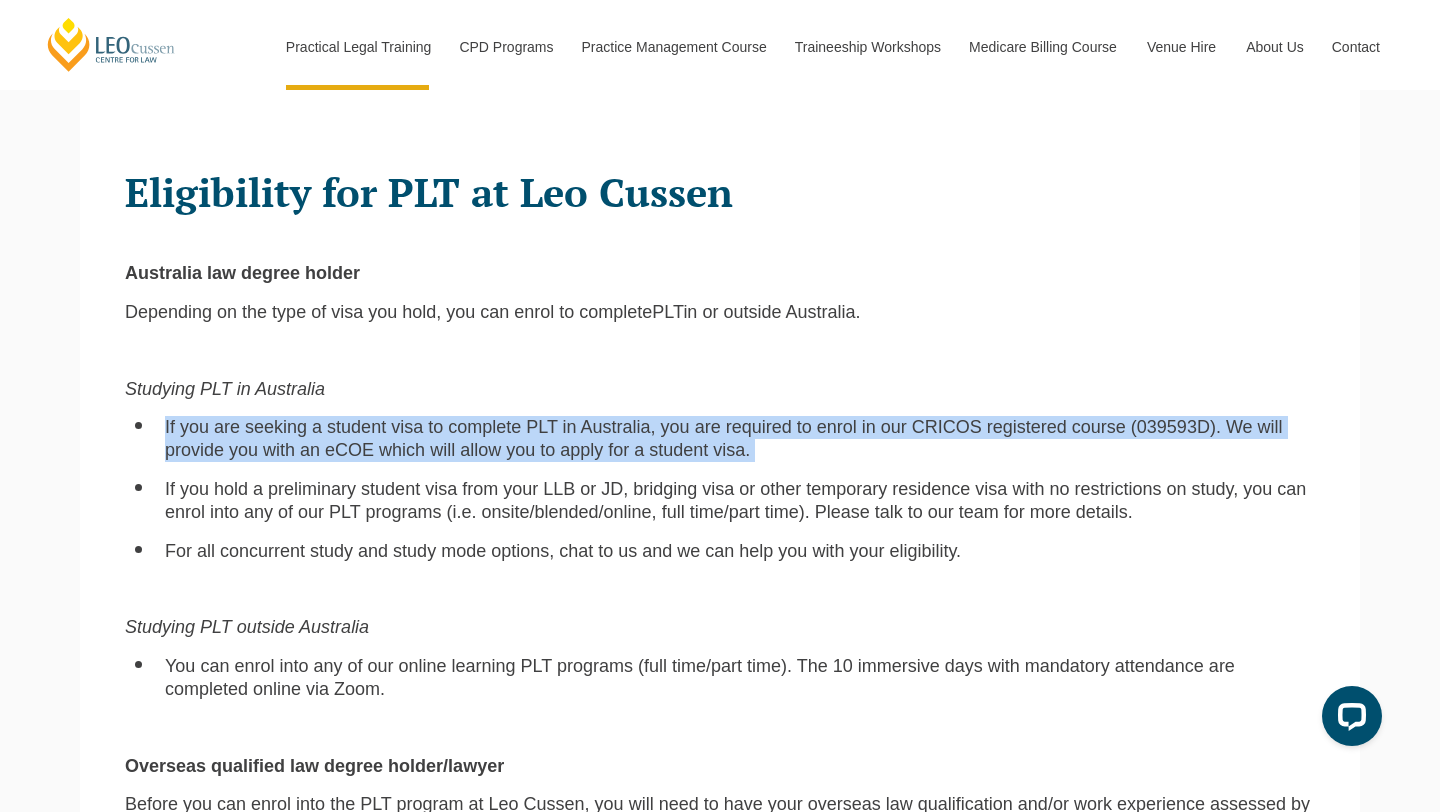 click on "If you are seeking a student visa to complete PLT in Australia, you are required to enrol in our CRICOS registered course (039593D). We will provide you with an eCOE which will allow you to apply for a student visa." at bounding box center (724, 438) 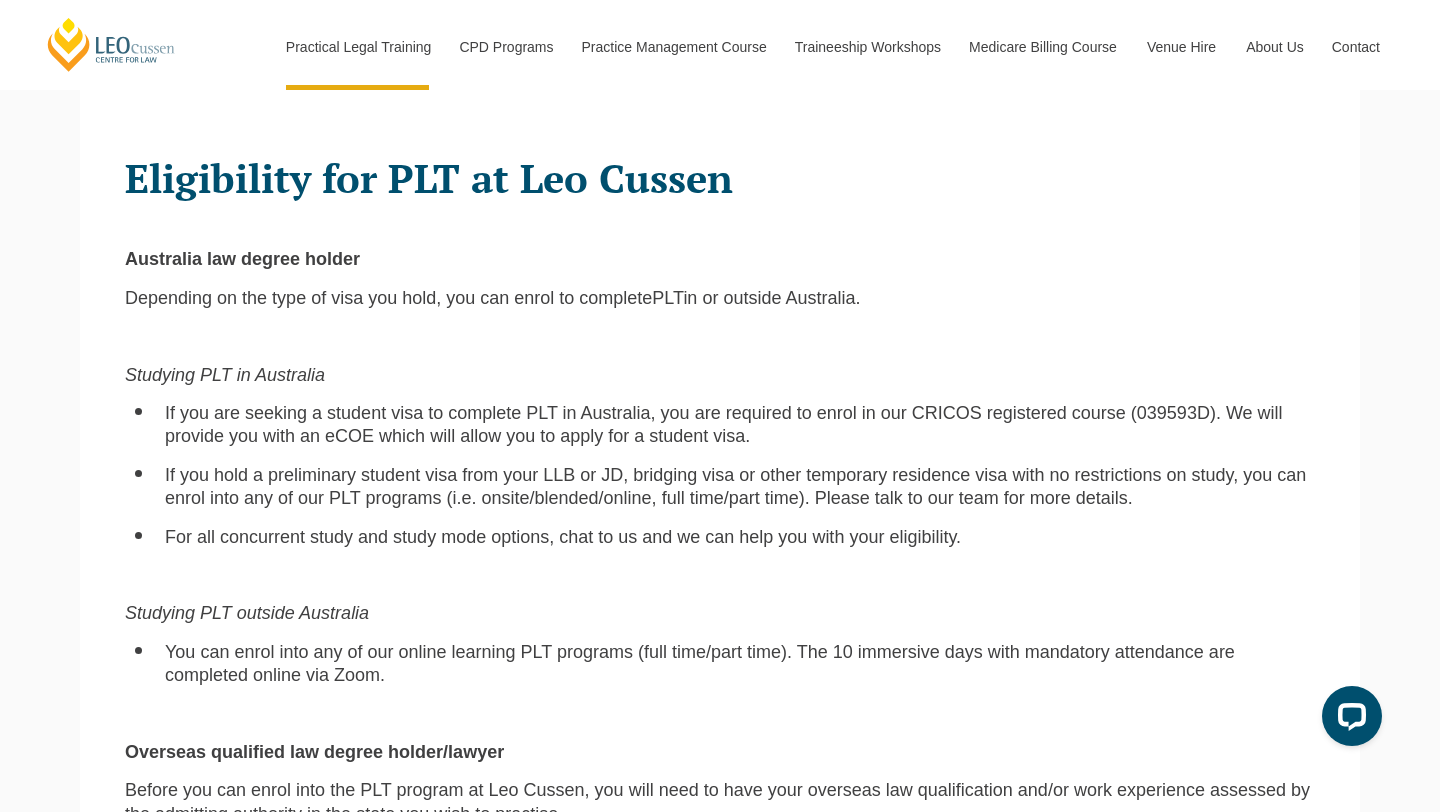 scroll, scrollTop: 1280, scrollLeft: 0, axis: vertical 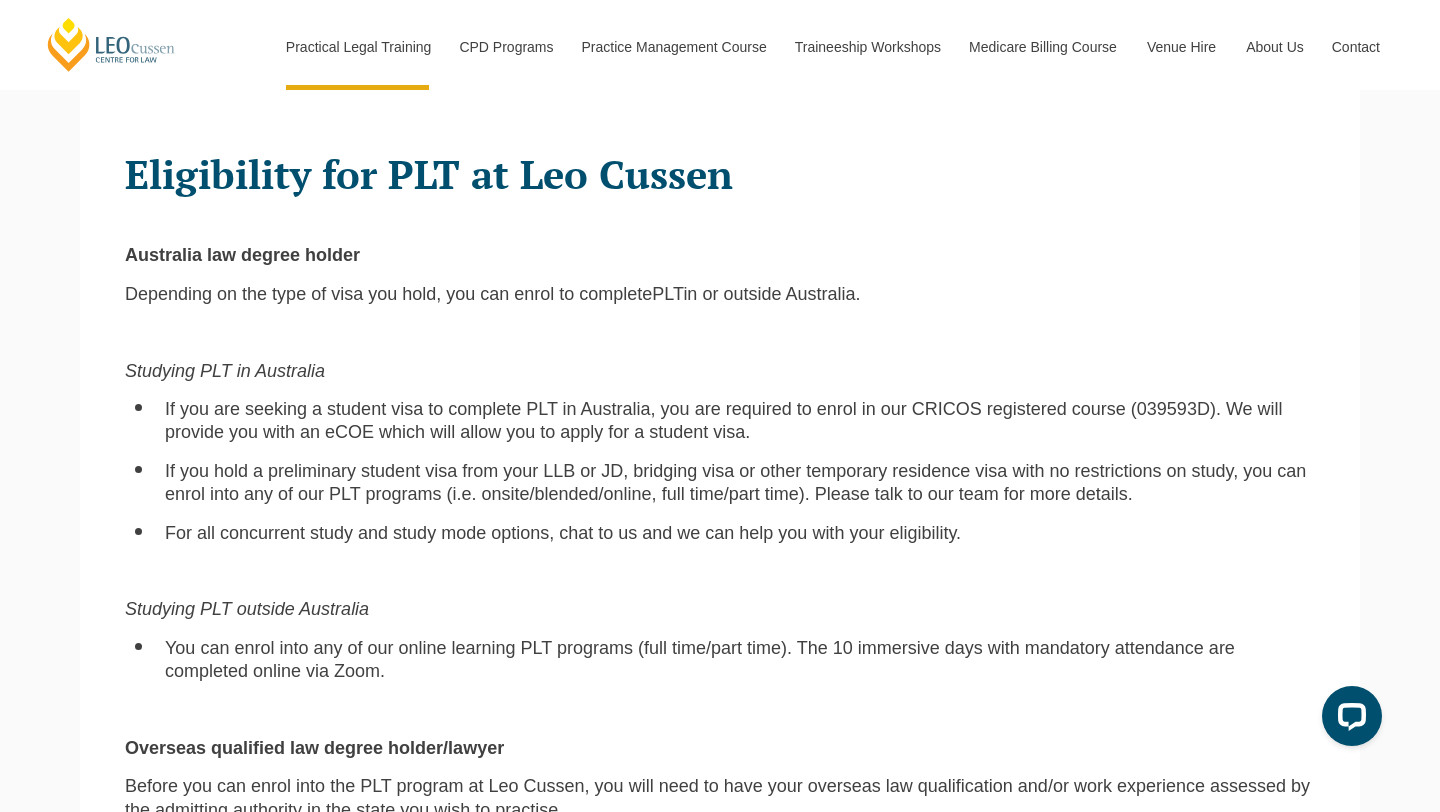 click on "If you hold a preliminary student visa from your LLB or JD, bridging visa or other temporary residence visa with no restrictions on study, you can enrol into any of our PLT programs (i.e. onsite/blended/online, full time/part time). Please talk to our team for more details." at bounding box center [735, 482] 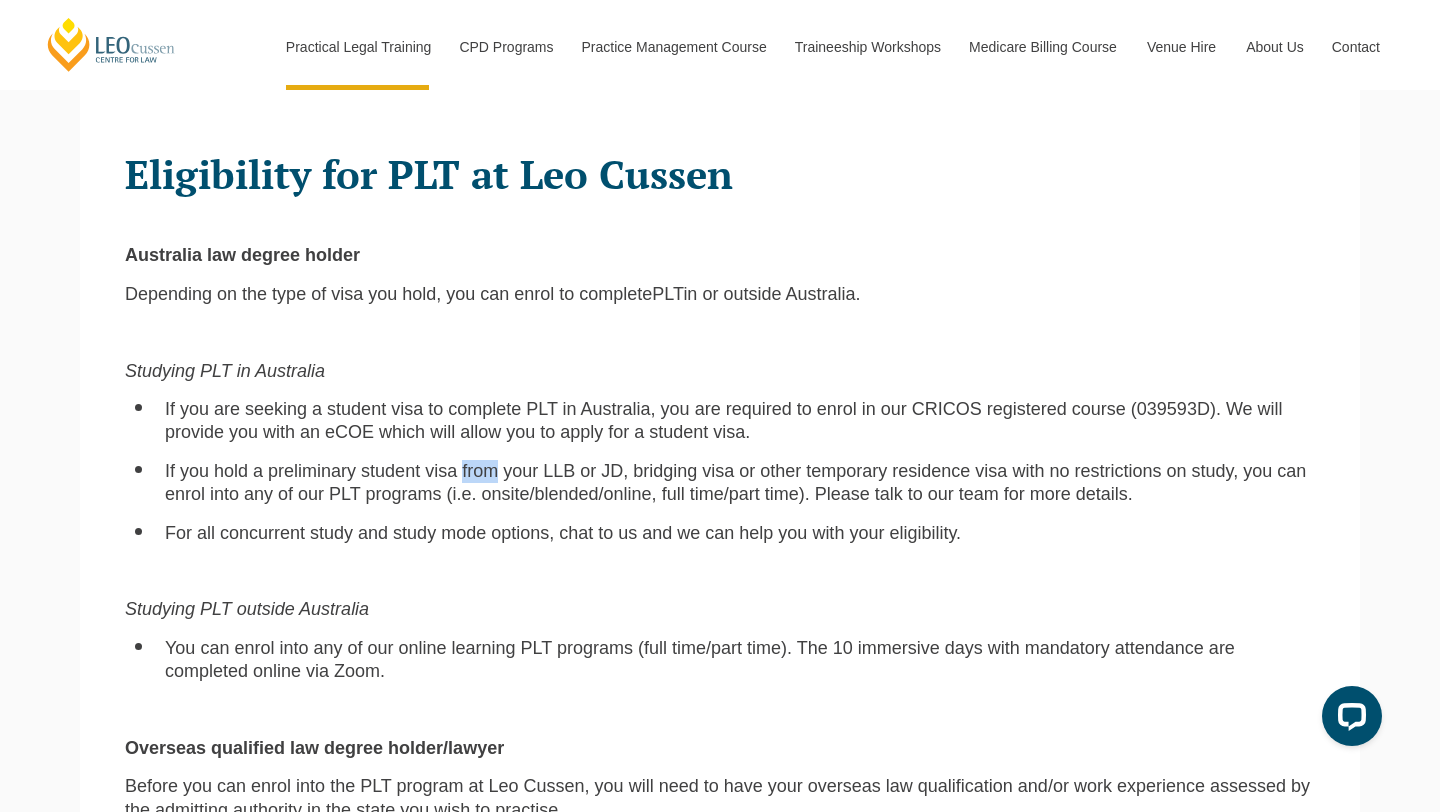 click on "If you hold a preliminary student visa from your LLB or JD, bridging visa or other temporary residence visa with no restrictions on study, you can enrol into any of our PLT programs (i.e. onsite/blended/online, full time/part time). Please talk to our team for more details." at bounding box center [735, 482] 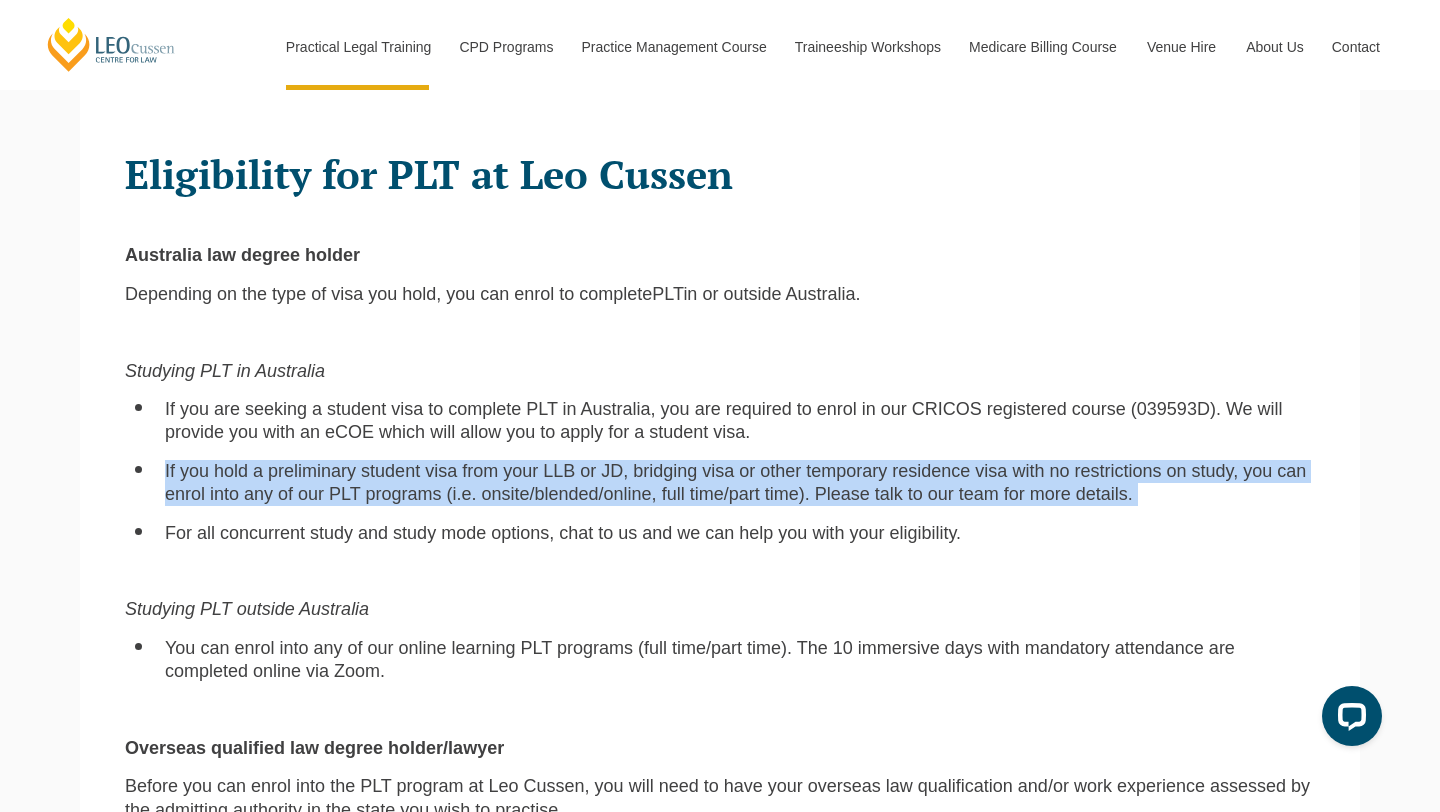 click on "If you hold a preliminary student visa from your LLB or JD, bridging visa or other temporary residence visa with no restrictions on study, you can enrol into any of our PLT programs (i.e. onsite/blended/online, full time/part time). Please talk to our team for more details." at bounding box center (735, 482) 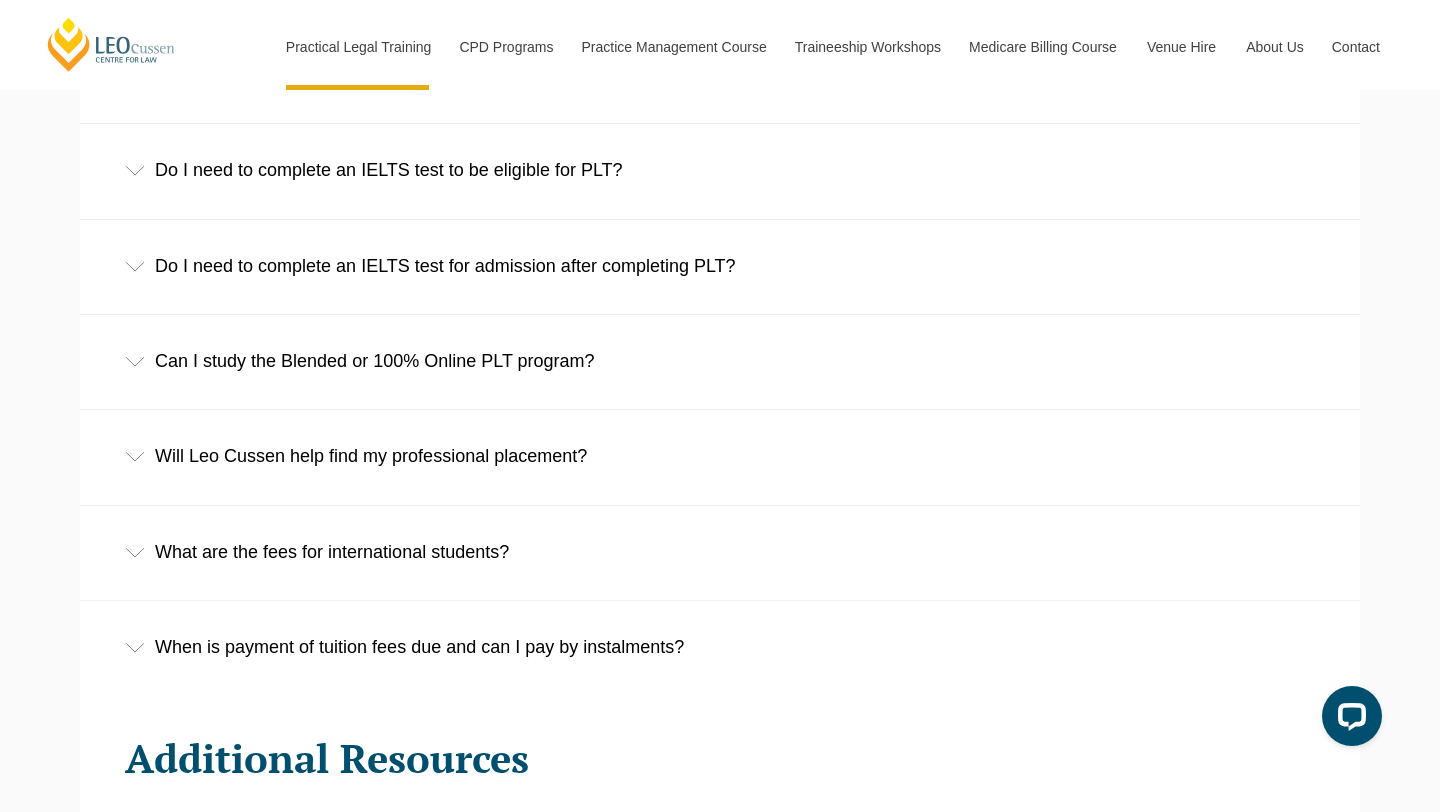 scroll, scrollTop: 4108, scrollLeft: 0, axis: vertical 